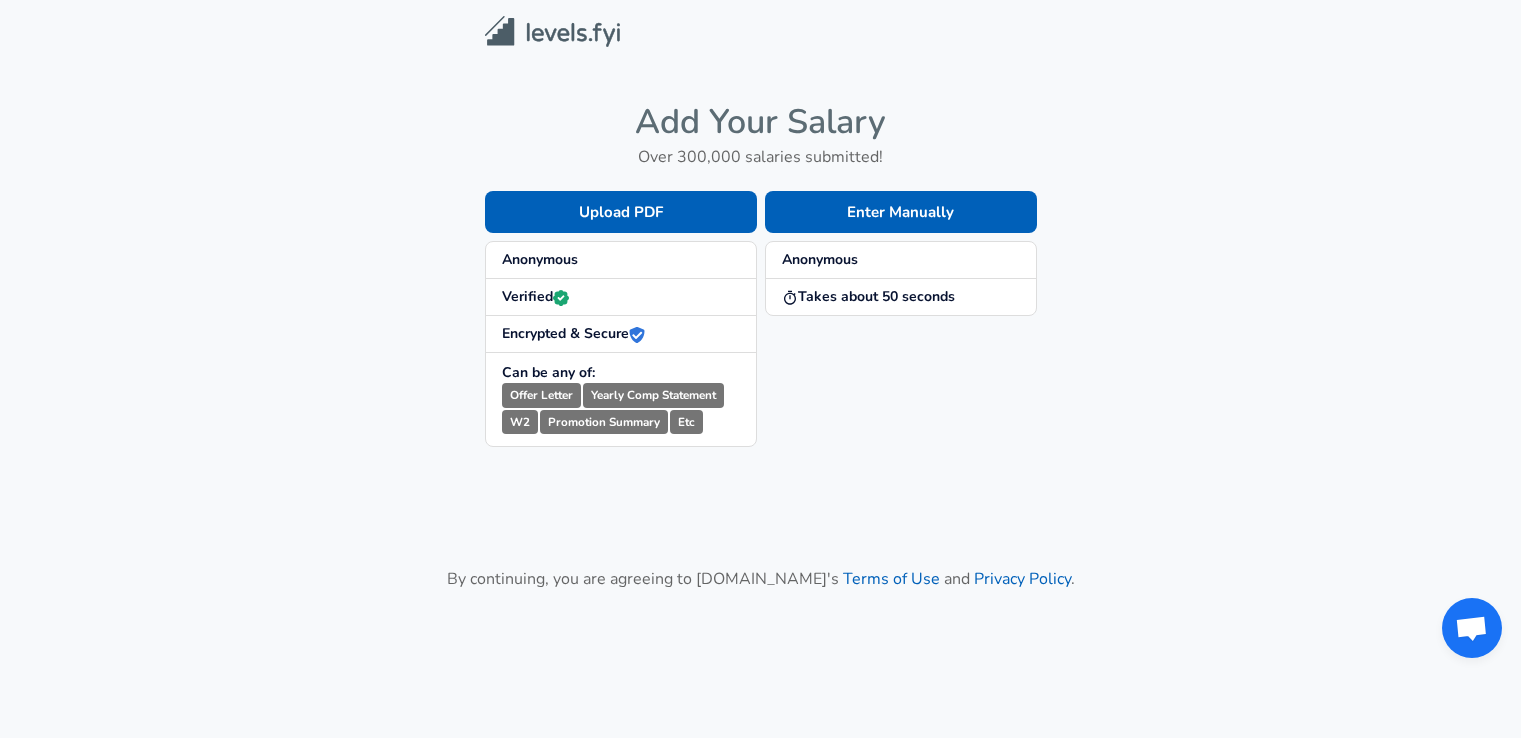 scroll, scrollTop: 0, scrollLeft: 0, axis: both 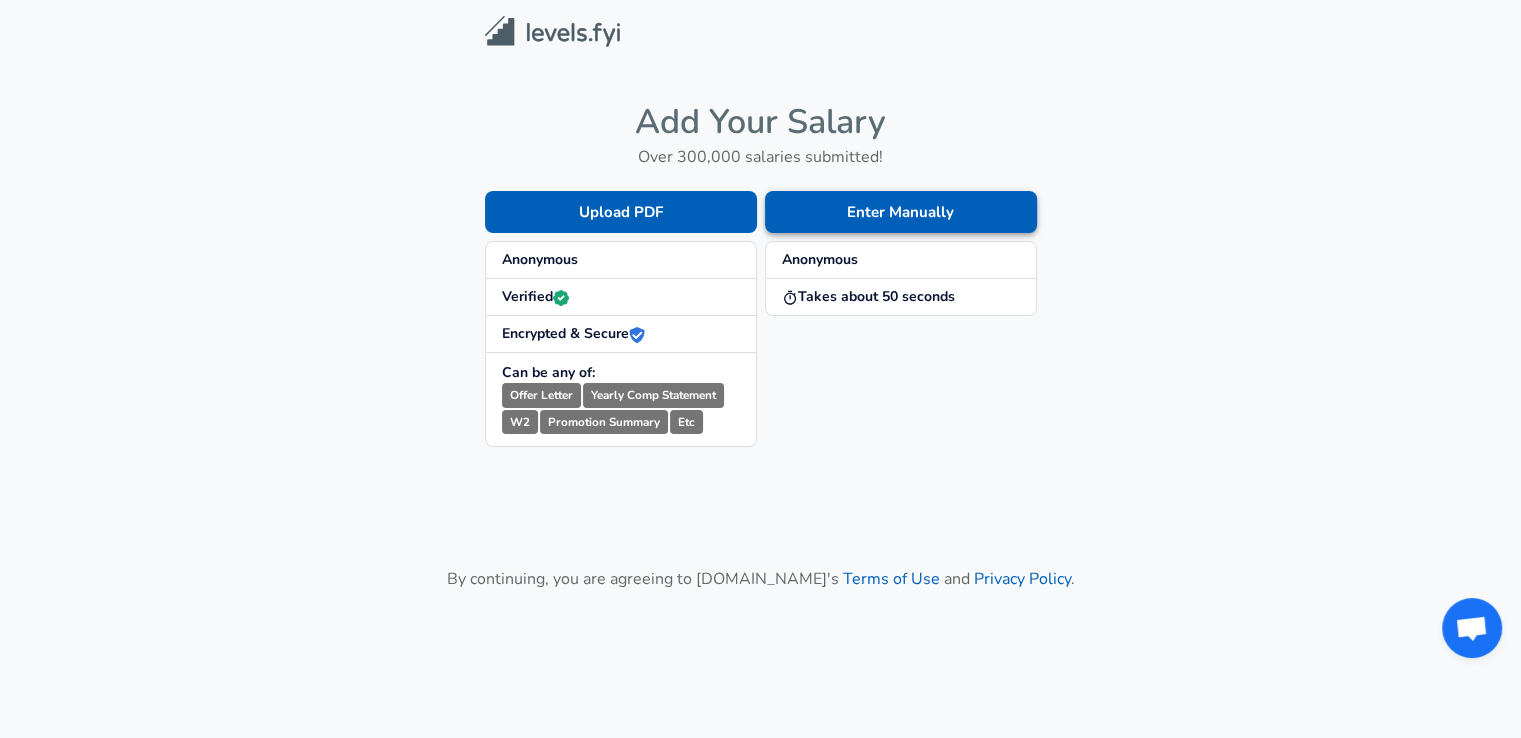 click on "Enter Manually" at bounding box center (901, 212) 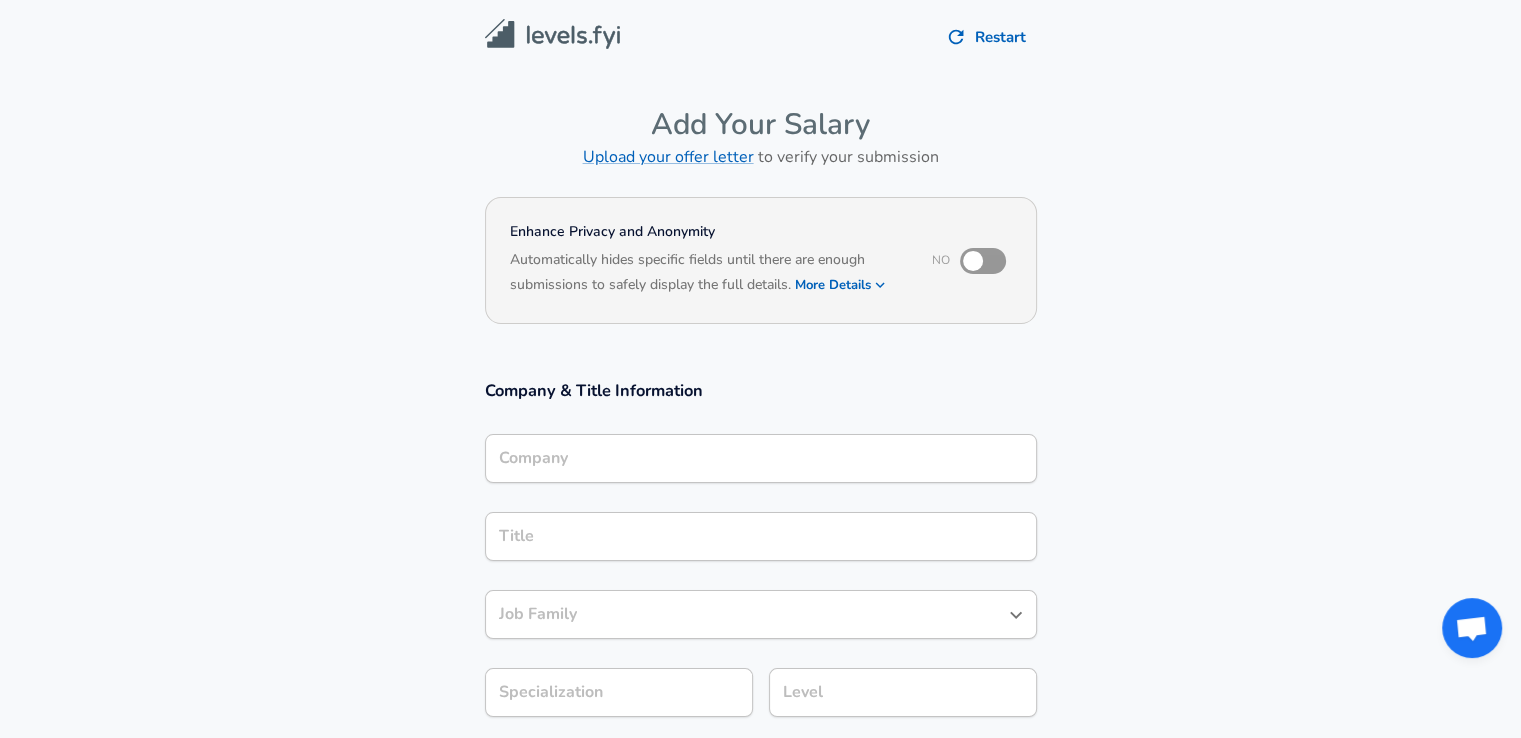 click on "Company" at bounding box center (761, 458) 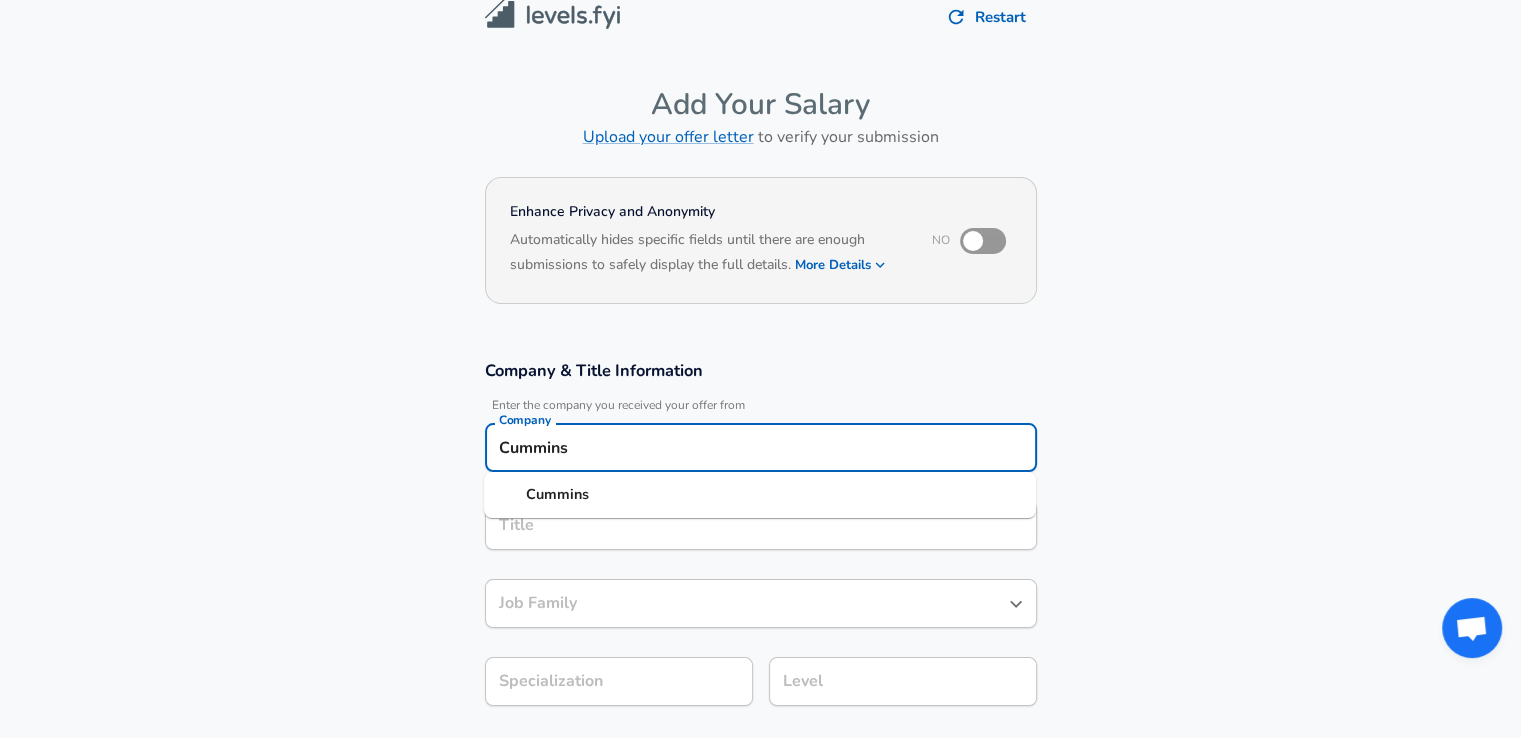 type on "Cummins" 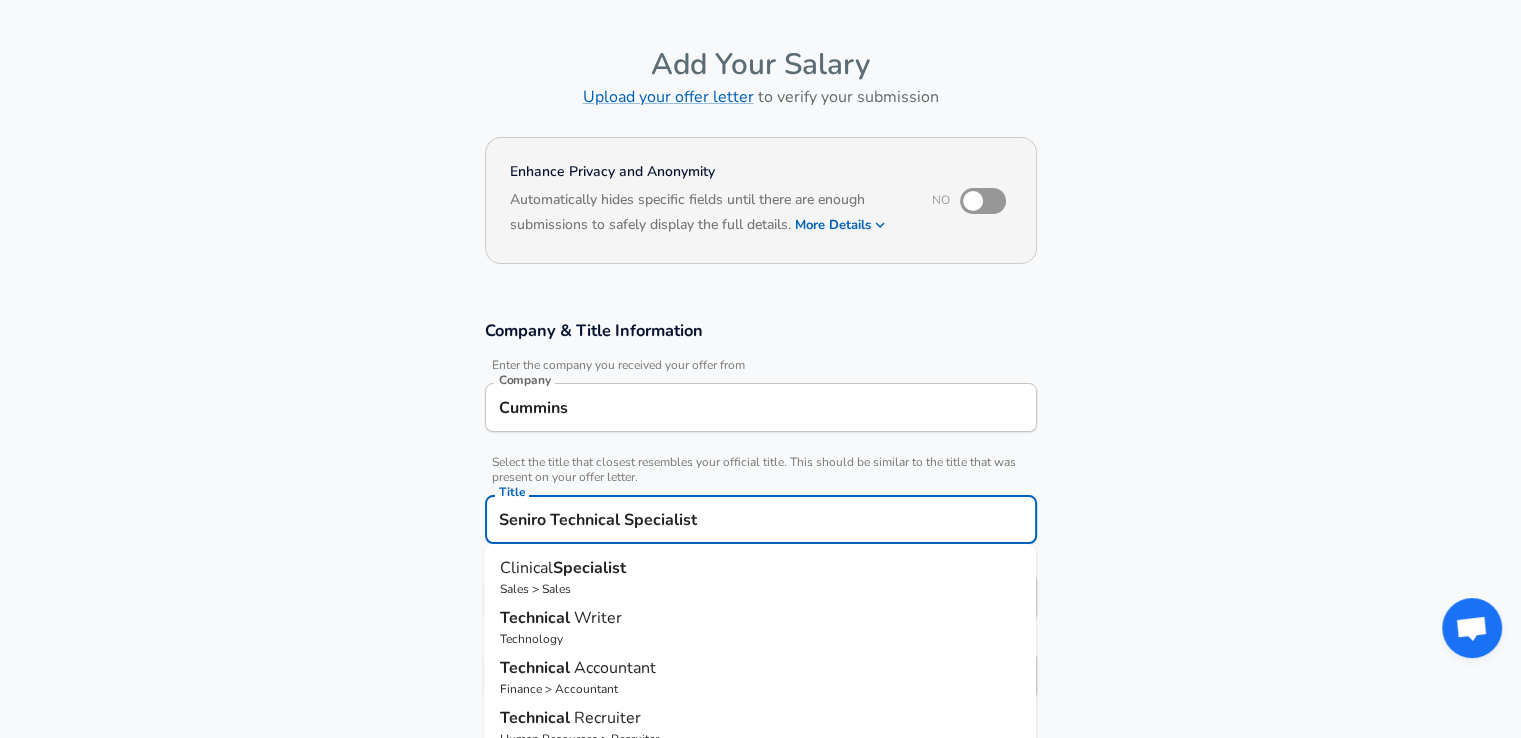 scroll, scrollTop: 260, scrollLeft: 0, axis: vertical 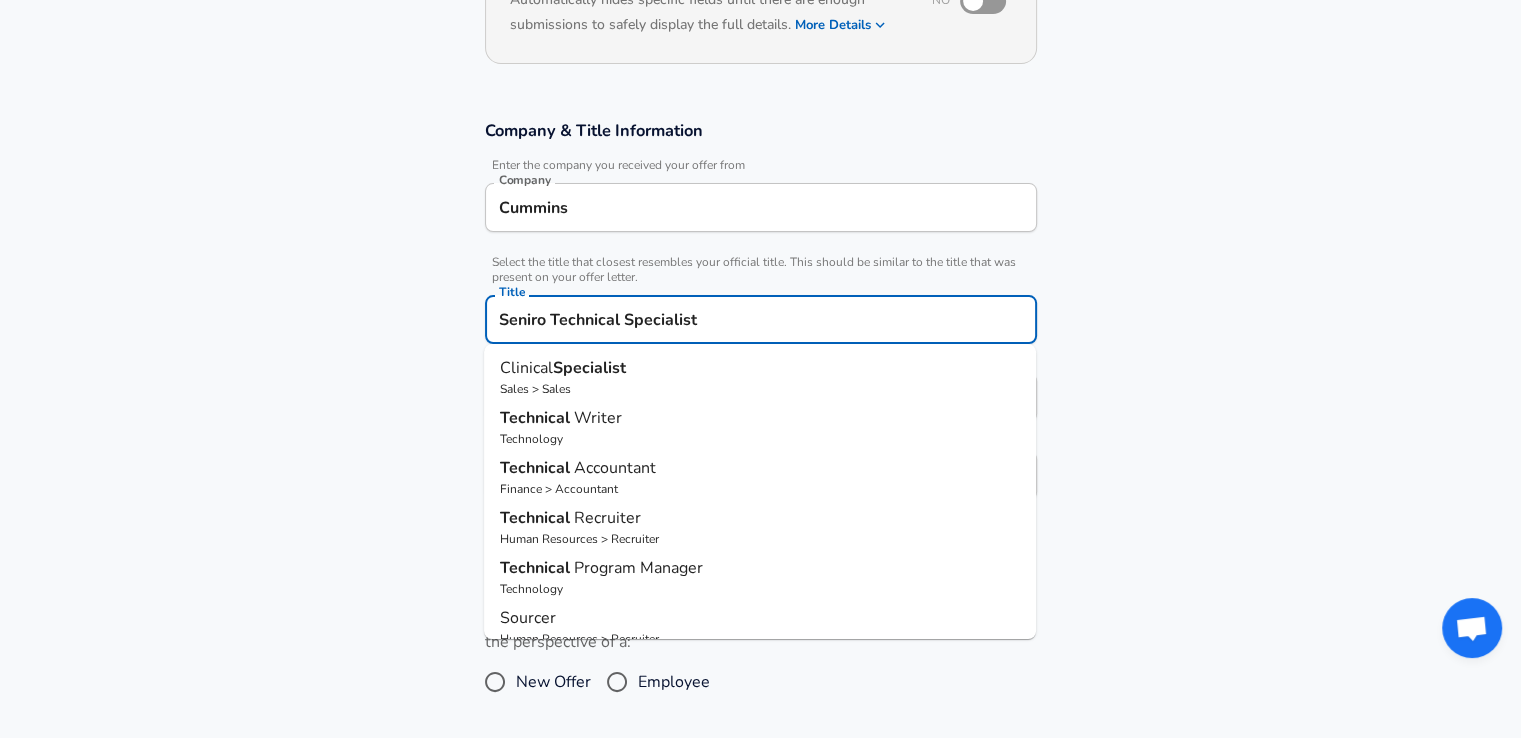click on "Seniro Technical Specialist" at bounding box center [761, 319] 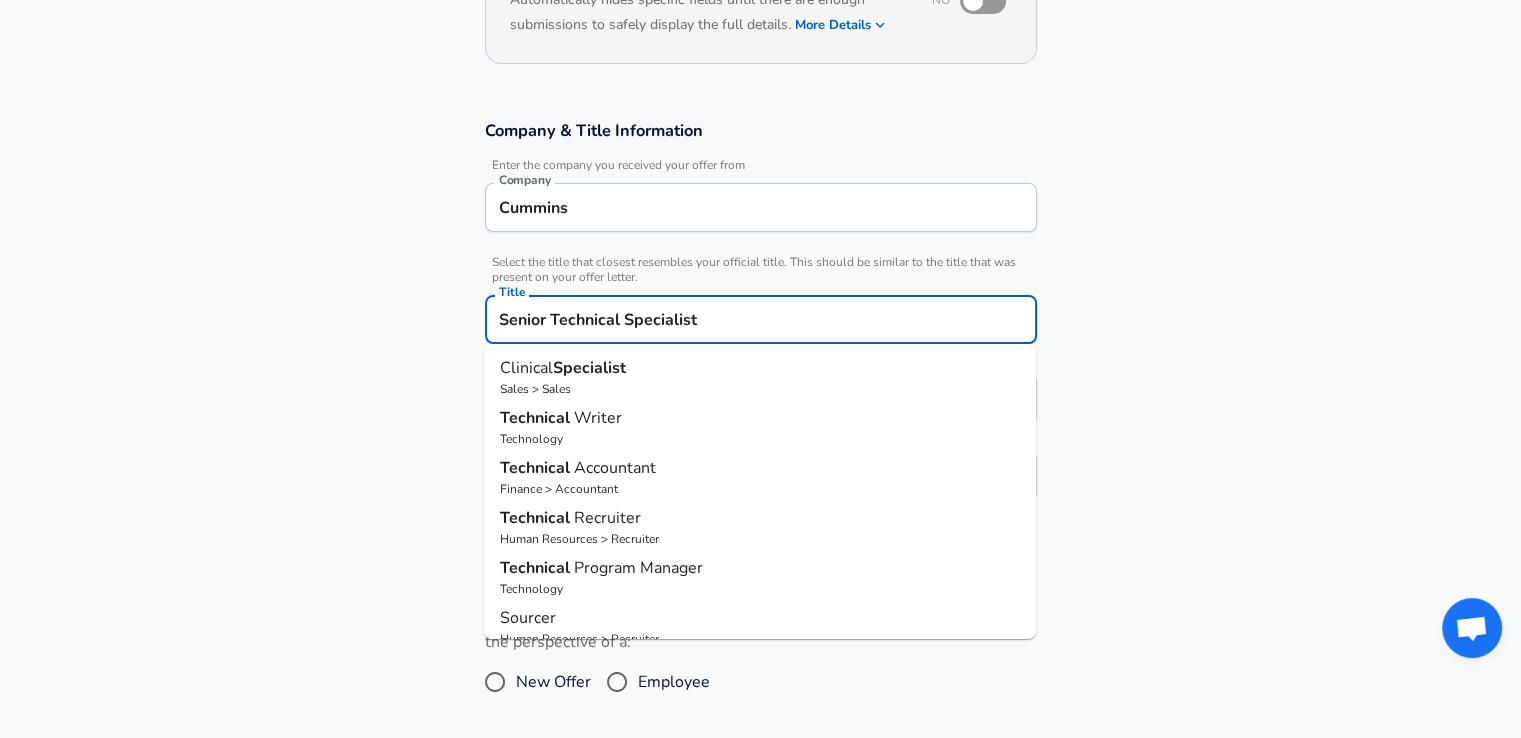 click on "Senior Technical Specialist" at bounding box center [761, 319] 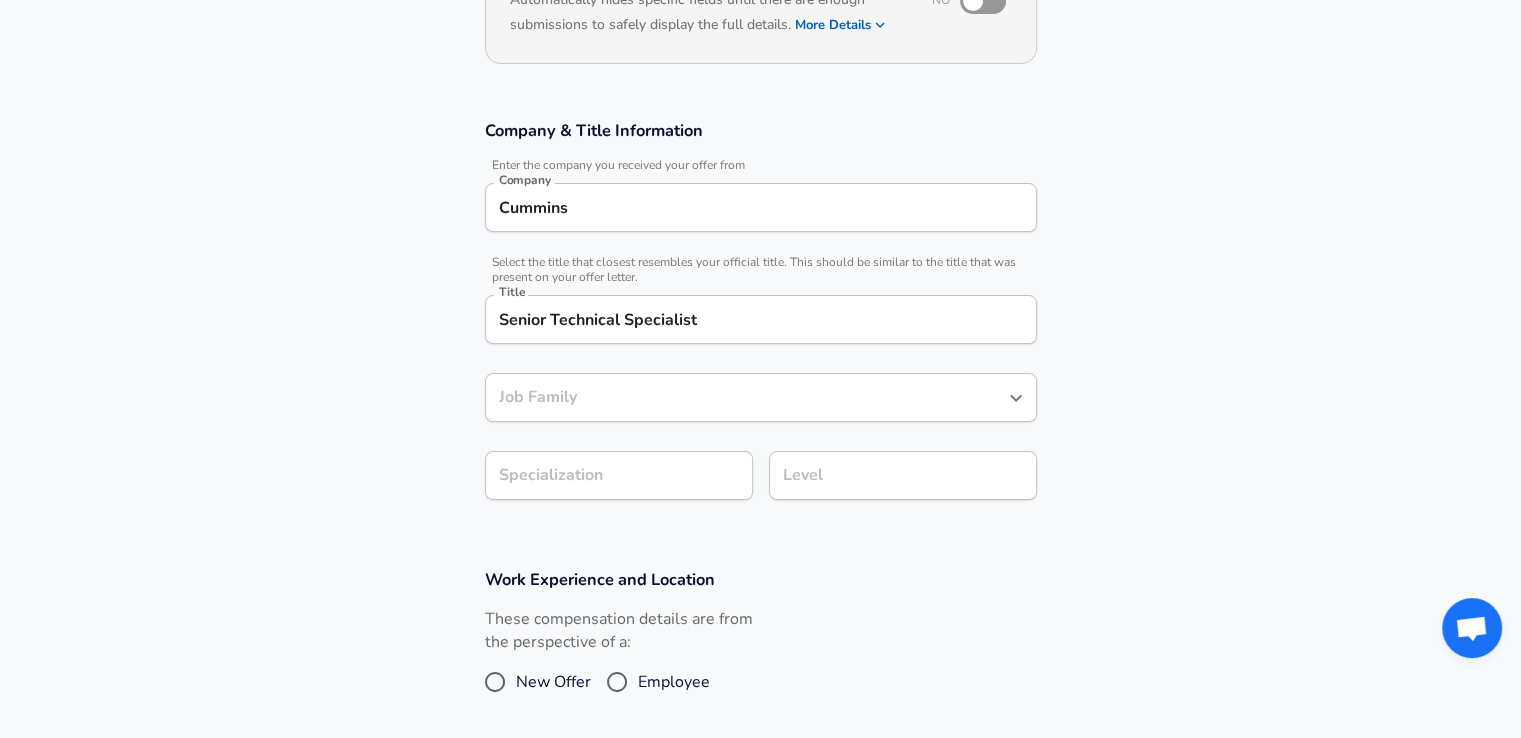 click on "Company & Title Information   Enter the company you received your offer from Company Cummins Company   Select the title that closest resembles your official title. This should be similar to the title that was present on your offer letter. Title Senior Technical Specialist Title Job Family Job Family Specialization Specialization Level Level" at bounding box center [760, 320] 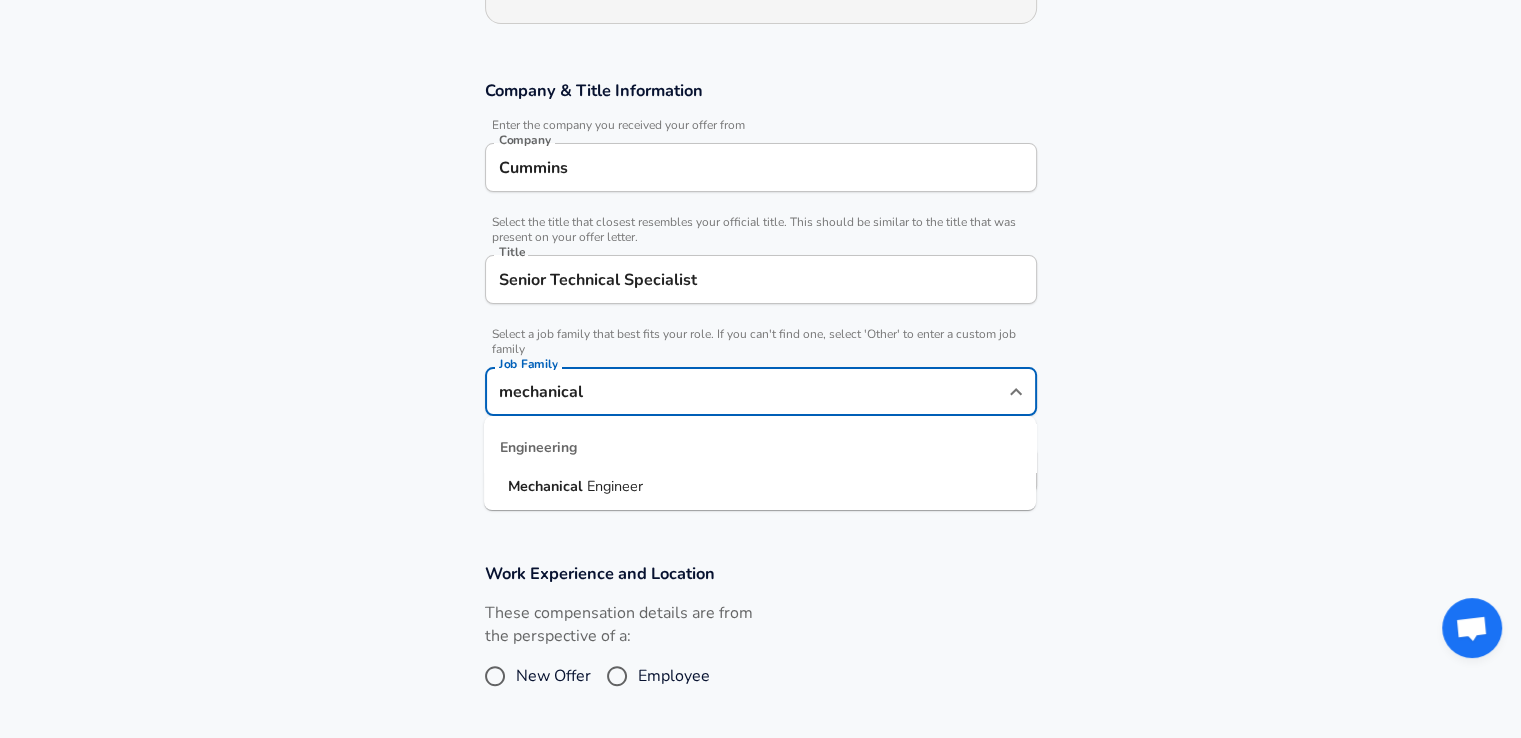 click on "Engineer" at bounding box center [615, 486] 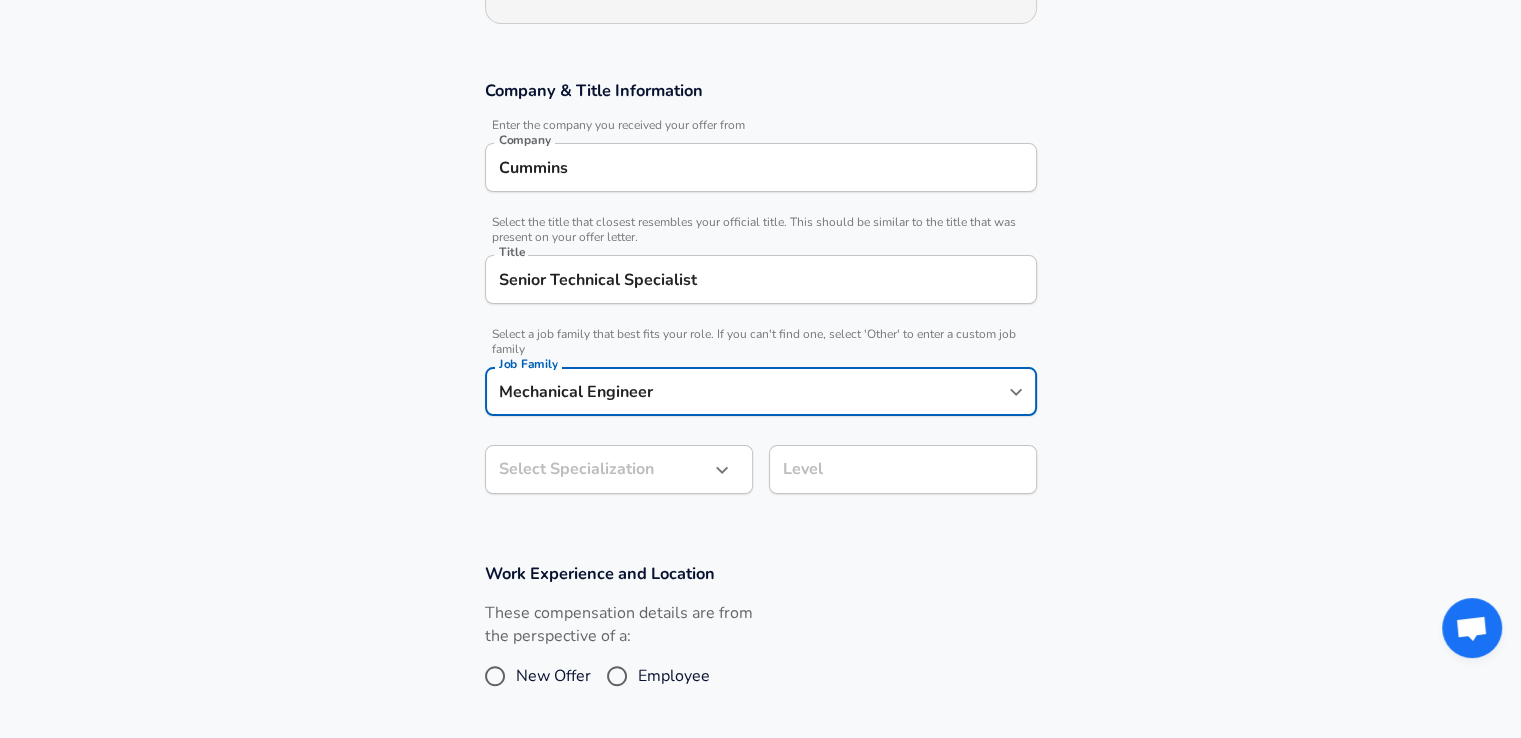 type on "Mechanical Engineer" 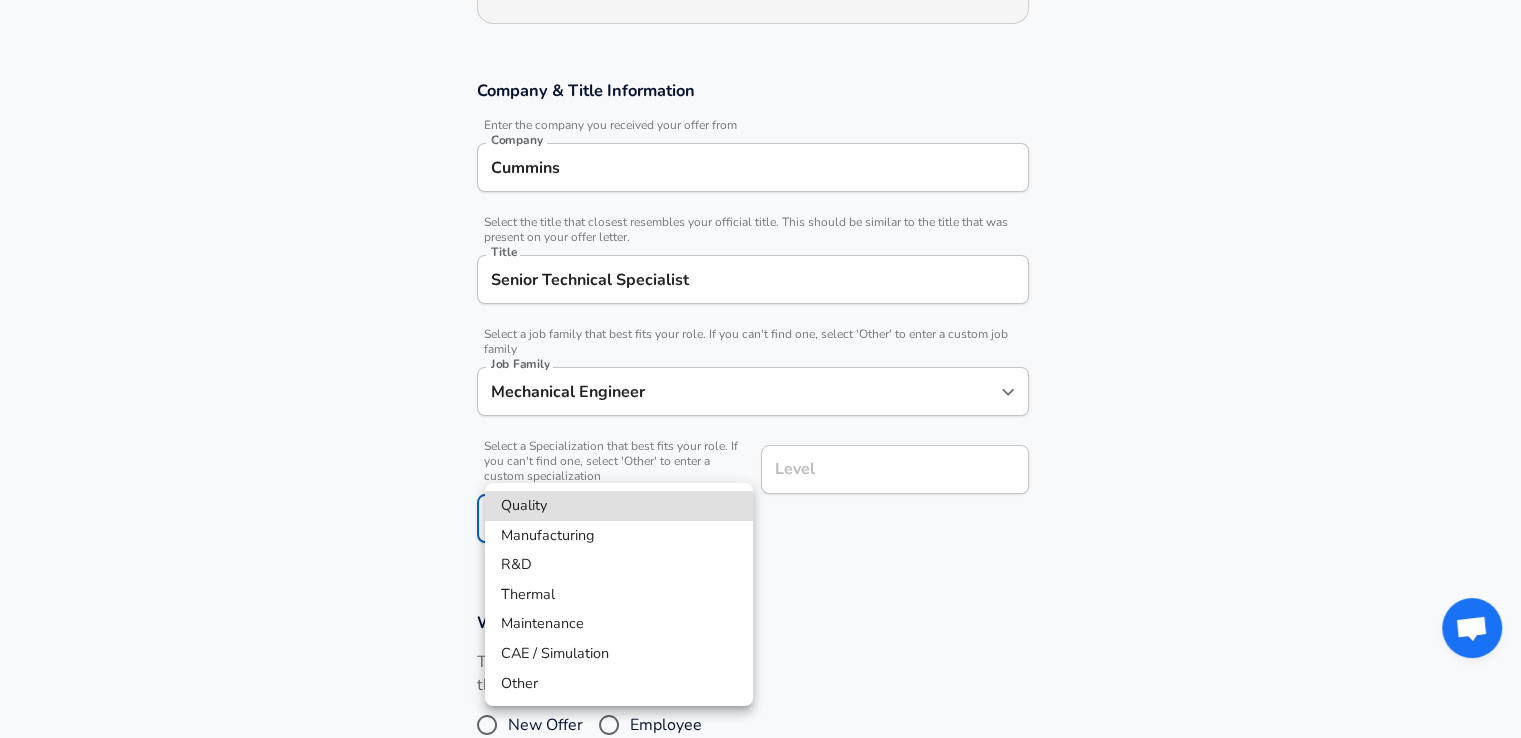 click on "Restart Add Your Salary Upload your offer letter   to verify your submission Enhance Privacy and Anonymity No Automatically hides specific fields until there are enough submissions to safely display the full details.   More Details Based on your submission and the data points that we have already collected, we will automatically hide and anonymize specific fields if there aren't enough data points to remain sufficiently anonymous. Company & Title Information   Enter the company you received your offer from Company Cummins Company   Select the title that closest resembles your official title. This should be similar to the title that was present on your offer letter. Title Senior Technical Specialist Title   Select a job family that best fits your role. If you can't find one, select 'Other' to enter a custom job family Job Family Mechanical Engineer Job Family   Select a Specialization that best fits your role. If you can't find one, select 'Other' to enter a custom specialization Select Specialization ​" at bounding box center [760, 69] 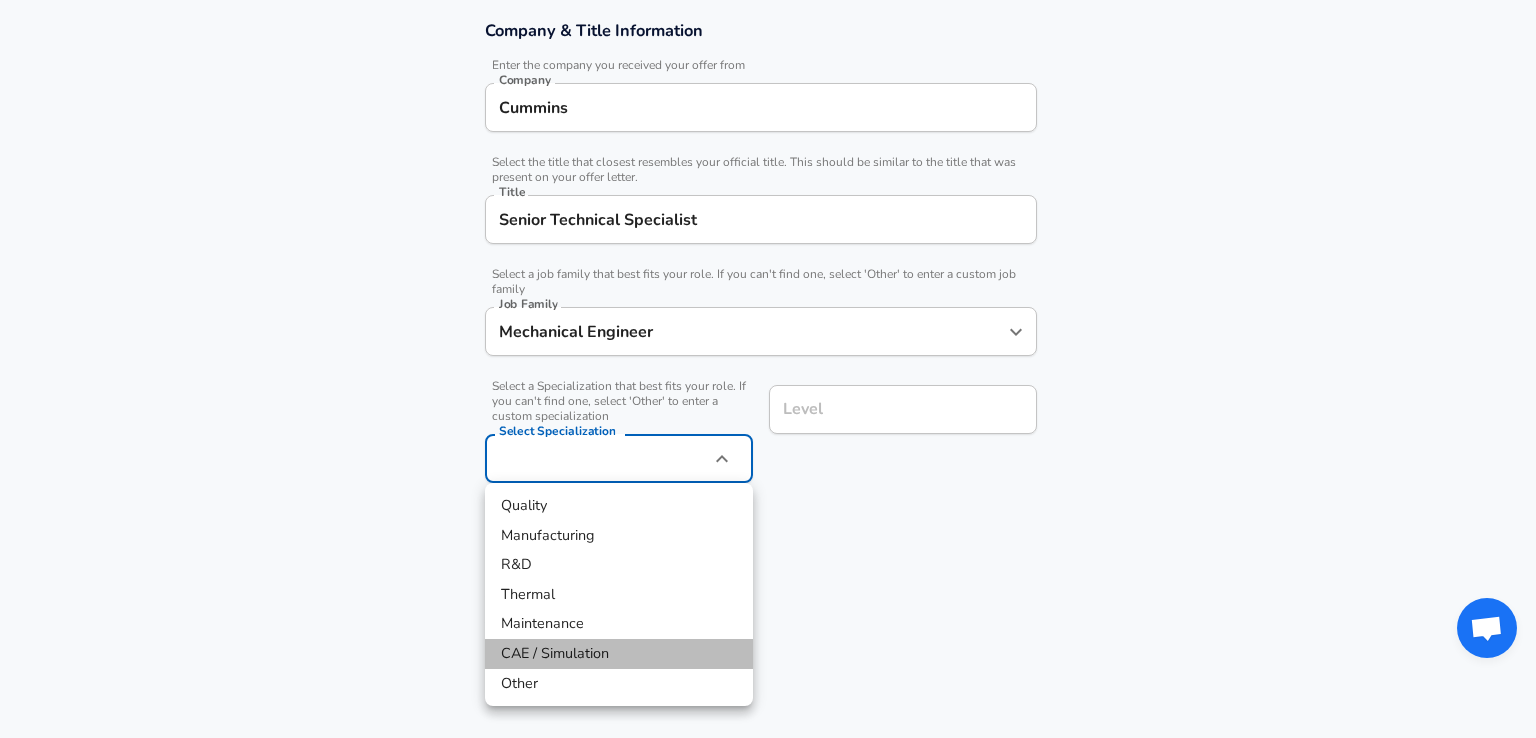 click on "CAE / Simulation" at bounding box center [619, 654] 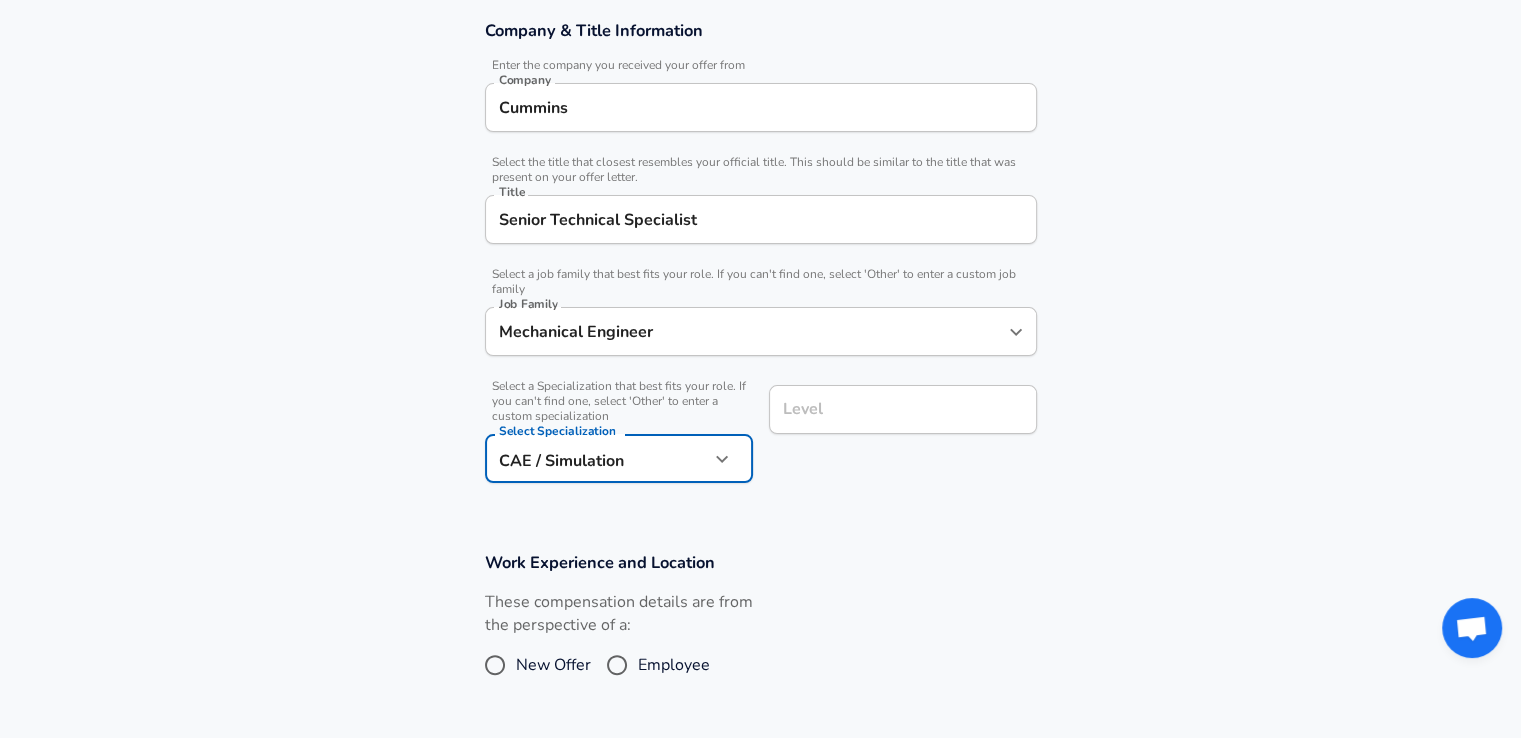 click on "Level" at bounding box center (903, 409) 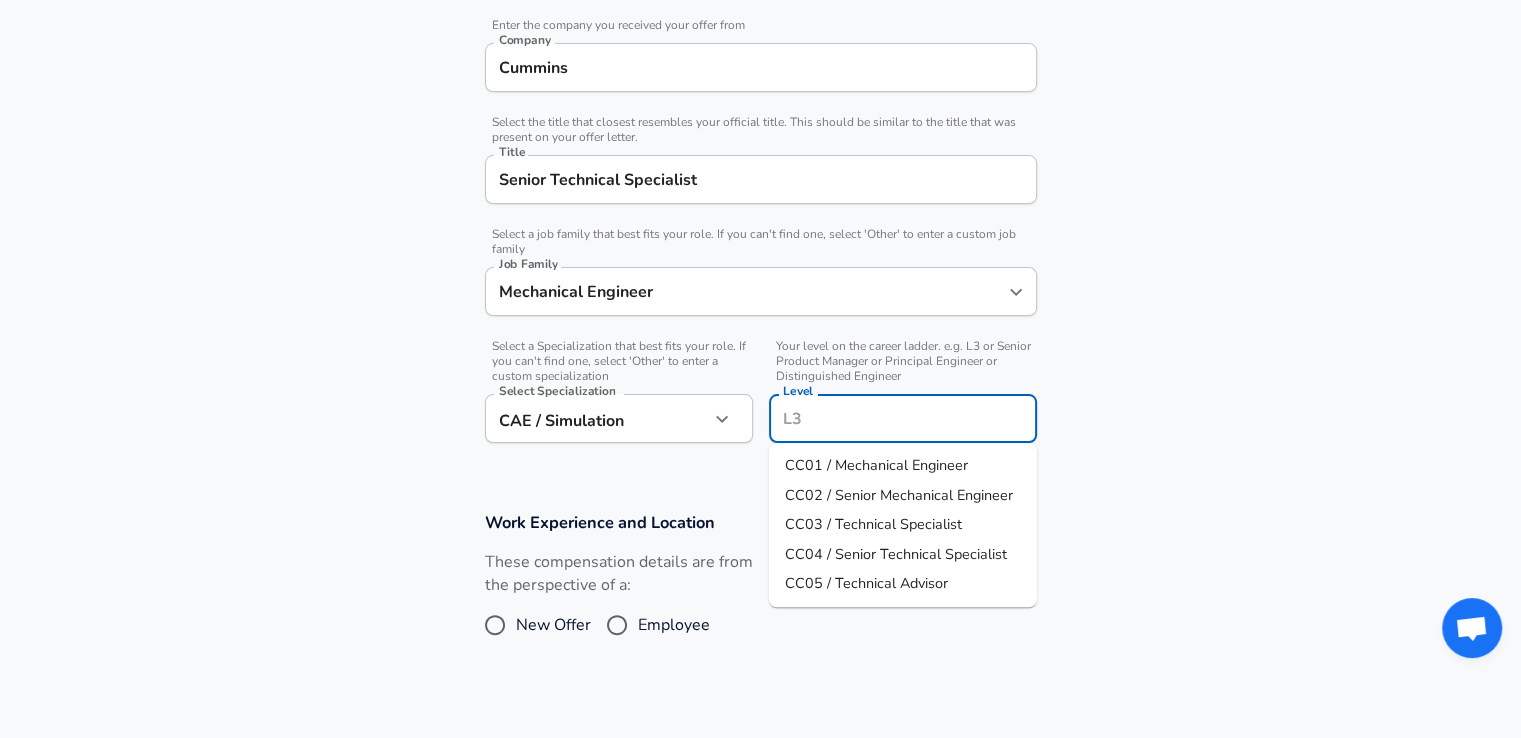 click on "CC04 / Senior Technical Specialist" at bounding box center (896, 554) 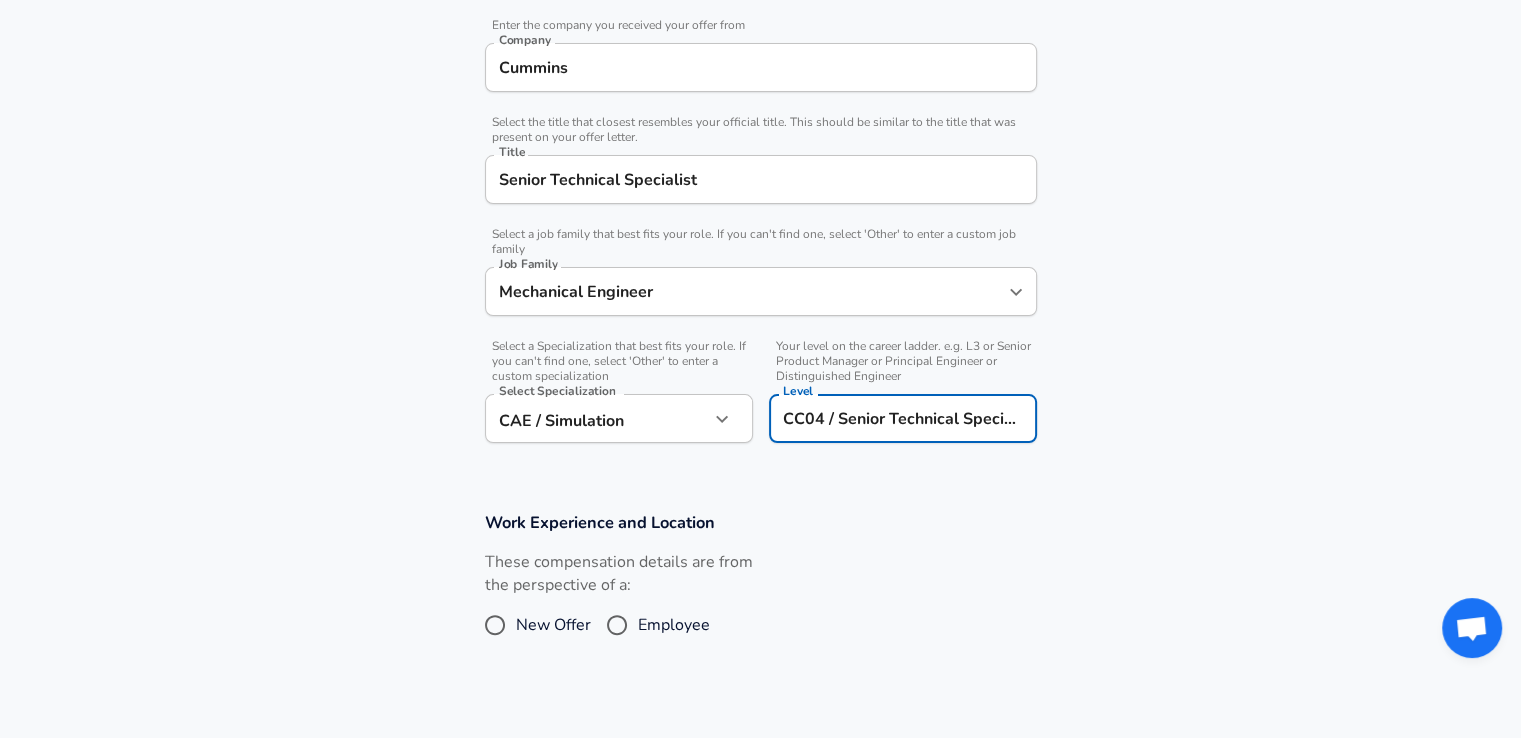 click on "Senior Technical Specialist" at bounding box center [761, 179] 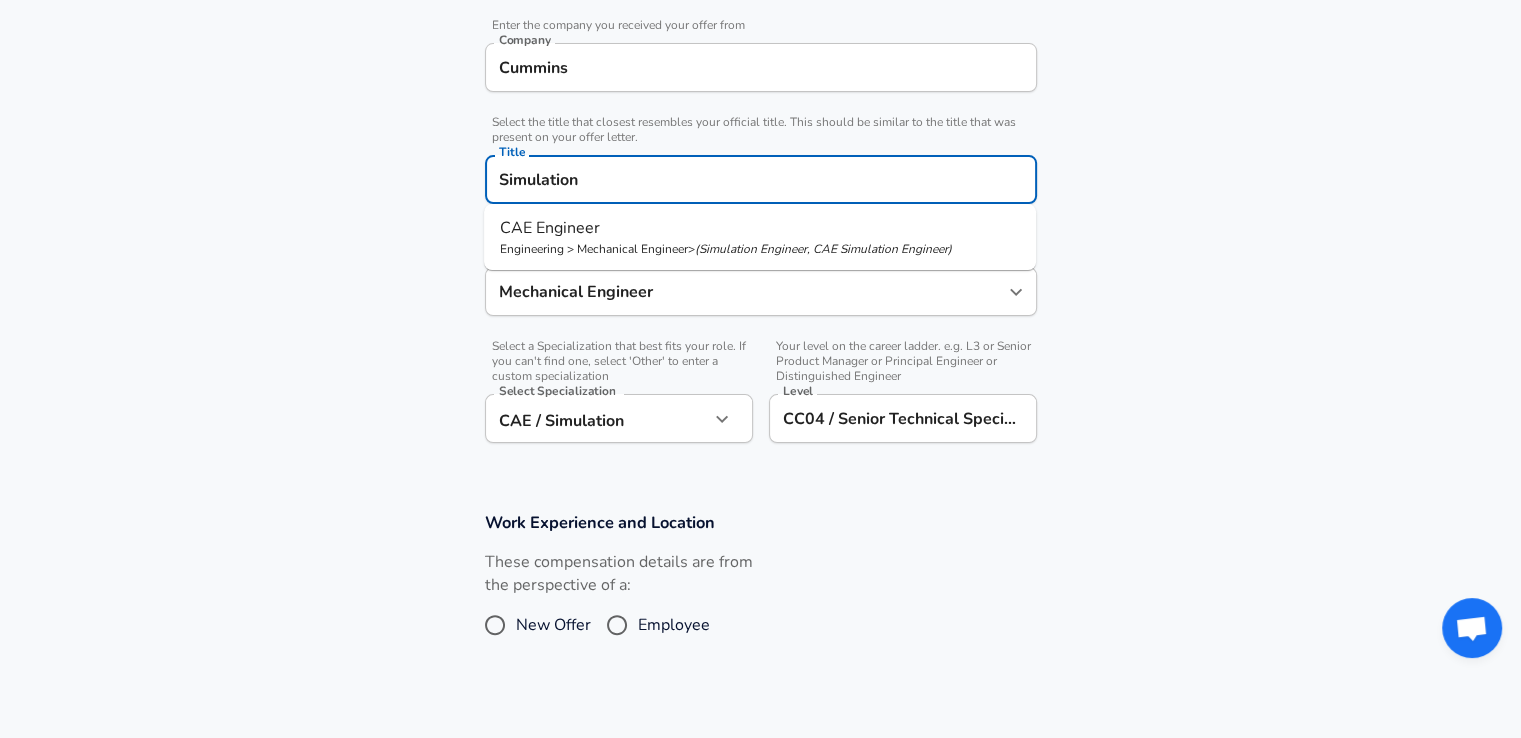 click on "CAE Engineer" at bounding box center [760, 228] 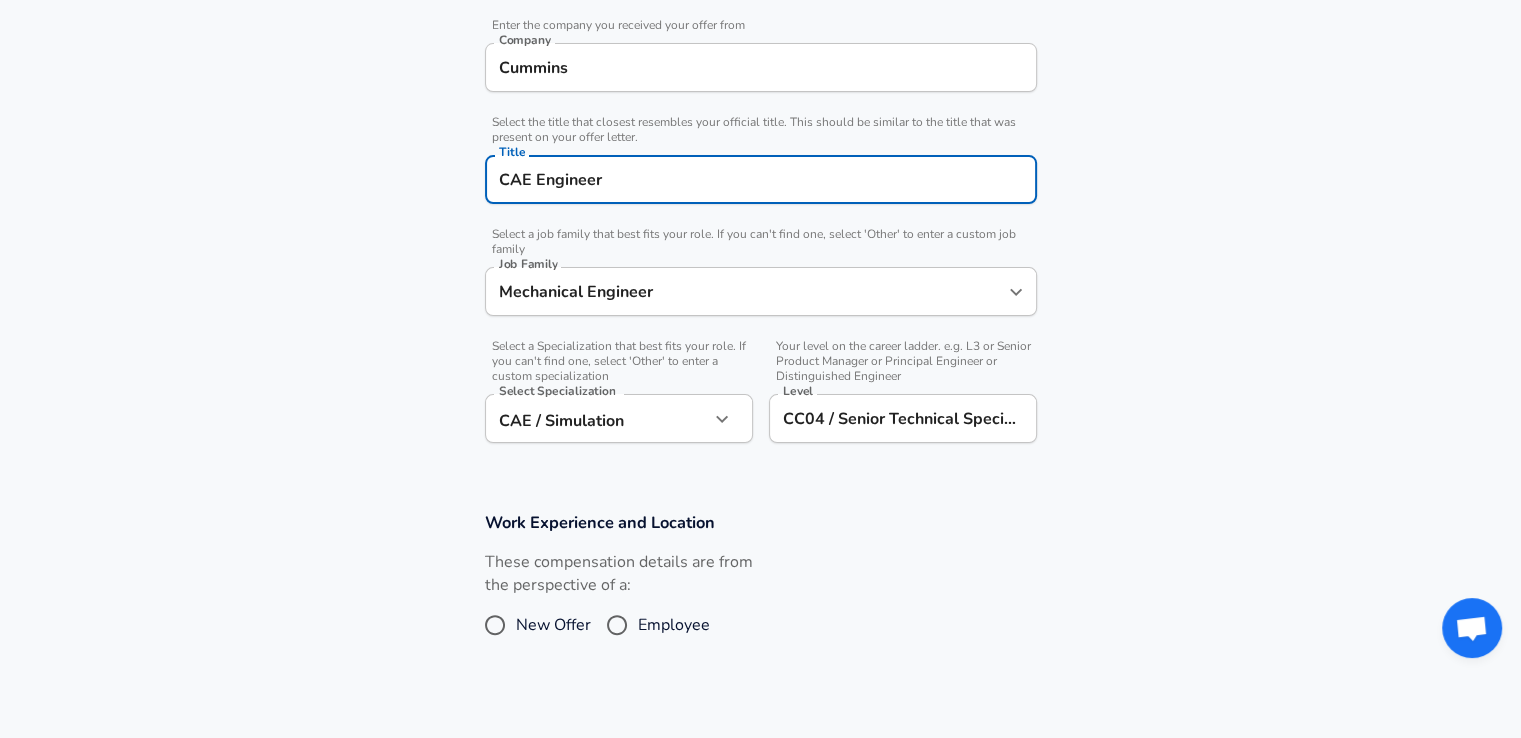 type on "CAE Engineer" 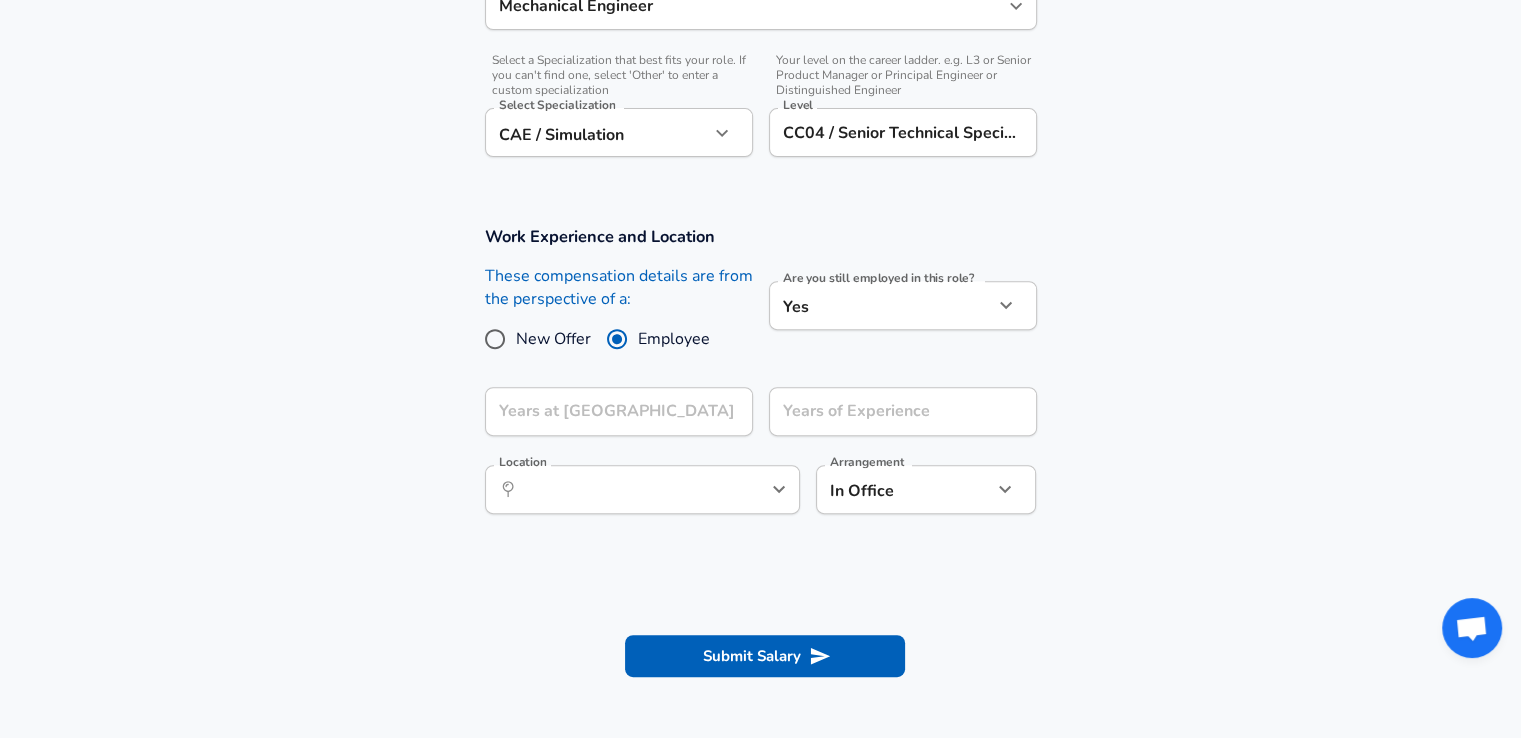 scroll, scrollTop: 700, scrollLeft: 0, axis: vertical 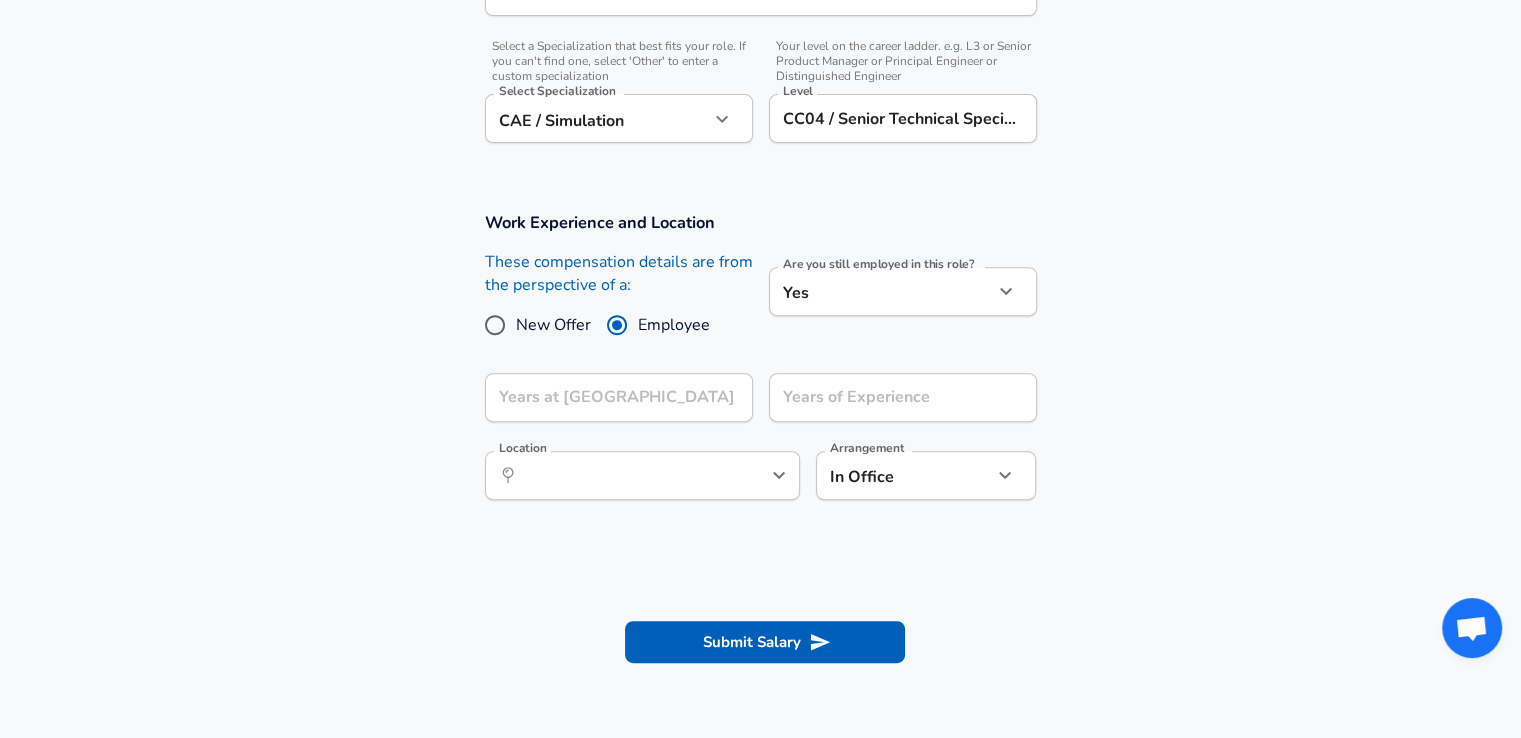 click on "Restart Add Your Salary Upload your offer letter   to verify your submission Enhance Privacy and Anonymity No Automatically hides specific fields until there are enough submissions to safely display the full details.   More Details Based on your submission and the data points that we have already collected, we will automatically hide and anonymize specific fields if there aren't enough data points to remain sufficiently anonymous. Company & Title Information   Enter the company you received your offer from Company Cummins Company   Select the title that closest resembles your official title. This should be similar to the title that was present on your offer letter. Title CAE Engineer Title   Select a job family that best fits your role. If you can't find one, select 'Other' to enter a custom job family Job Family Mechanical Engineer Job Family   Select a Specialization that best fits your role. If you can't find one, select 'Other' to enter a custom specialization Select Specialization CAE / Simulation   Yes" at bounding box center (760, -331) 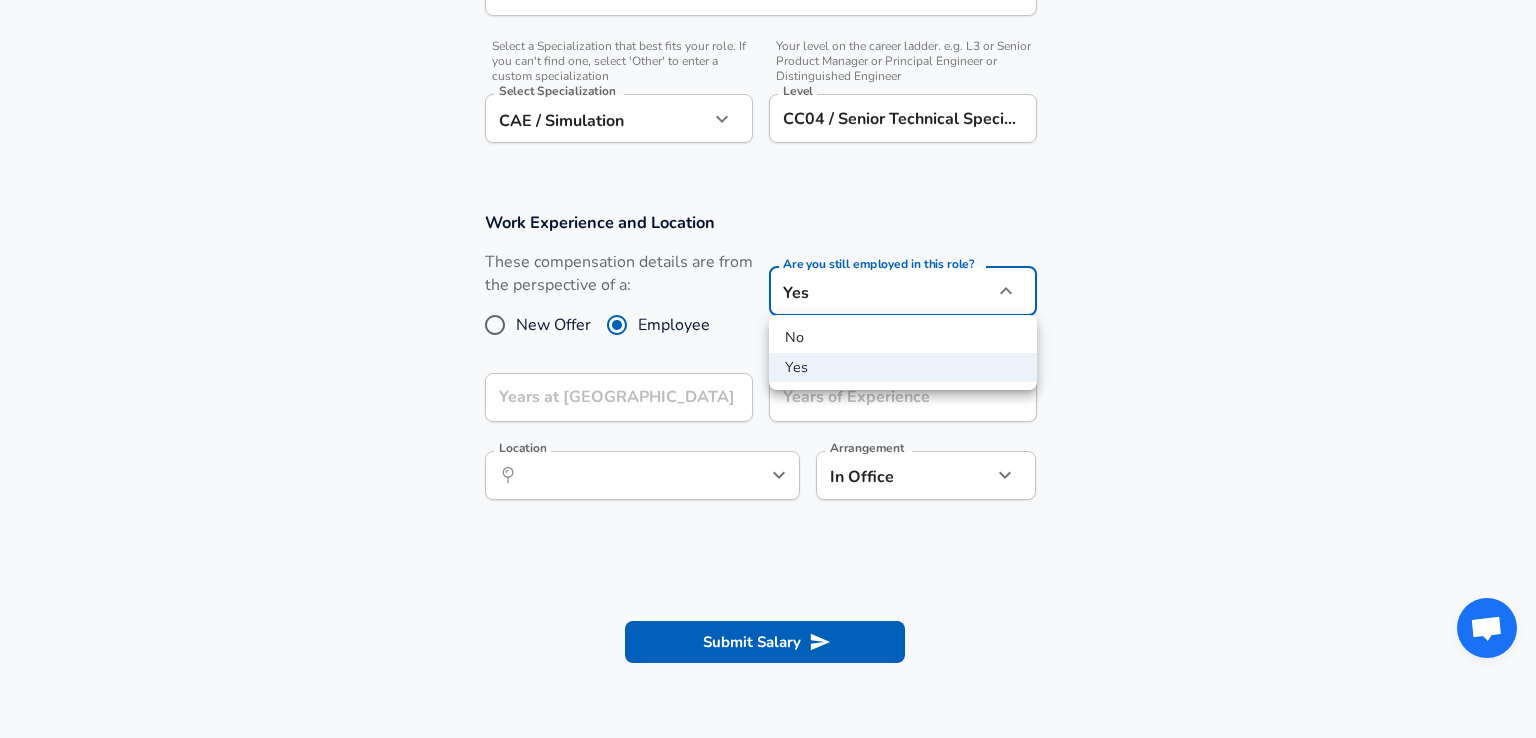 click at bounding box center [768, 369] 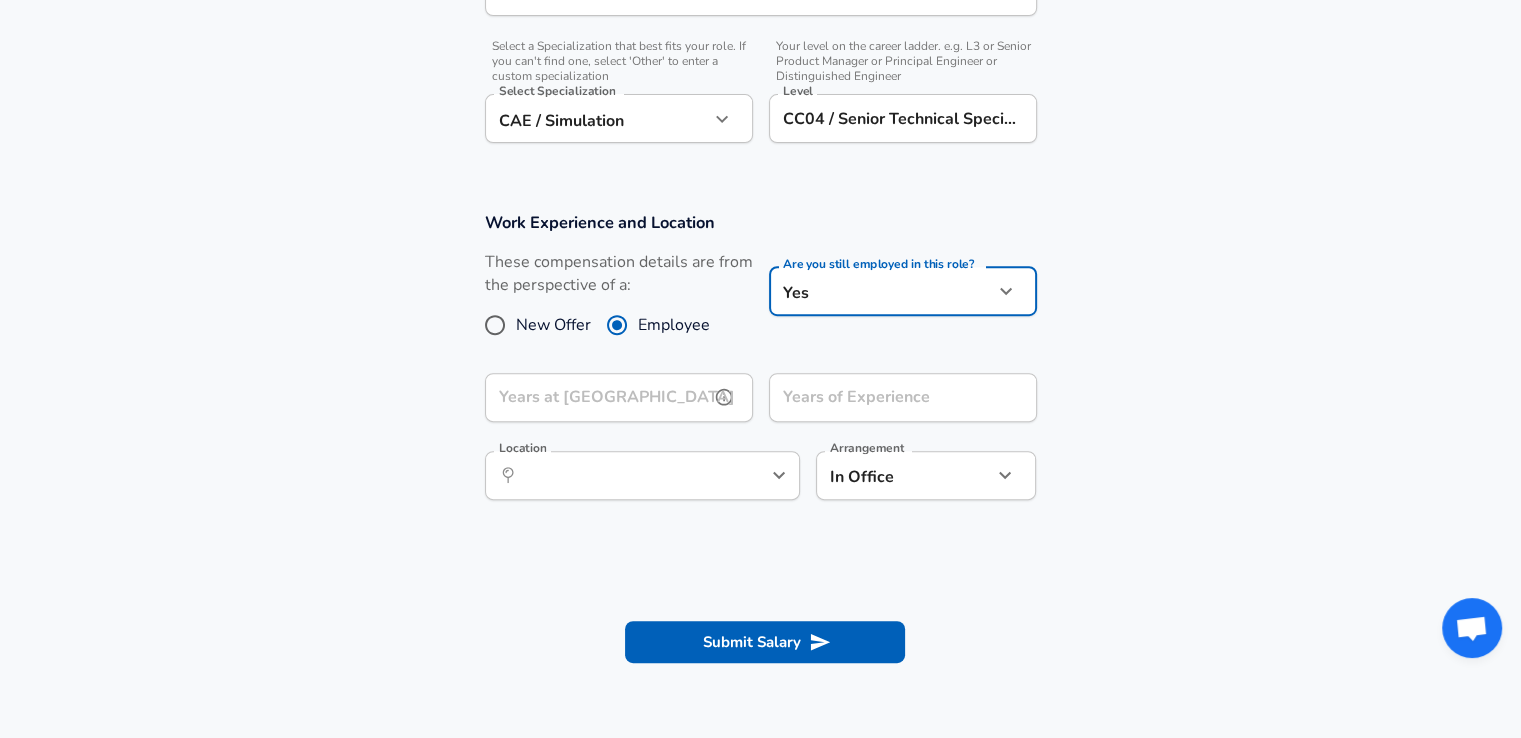 click on "Years at [GEOGRAPHIC_DATA]" at bounding box center [597, 397] 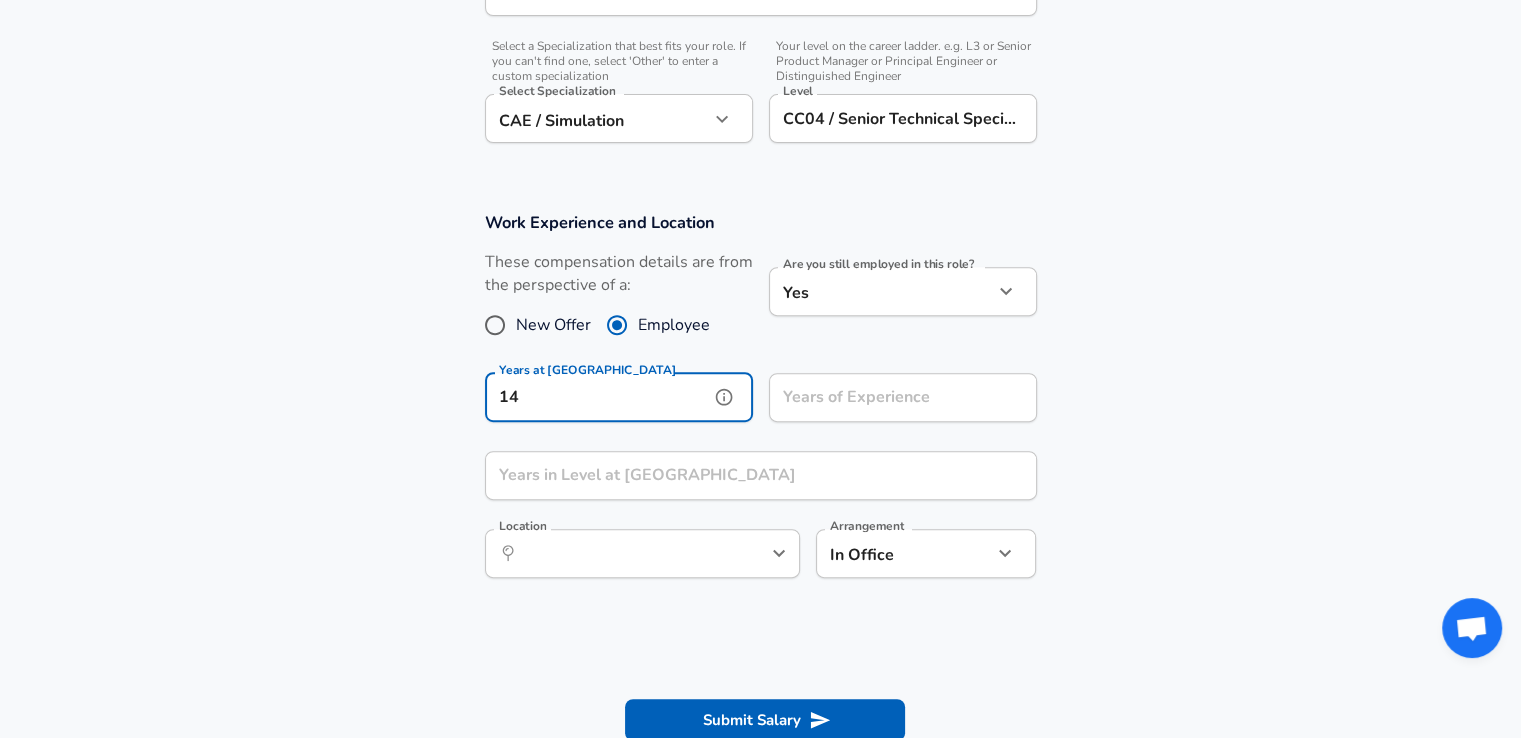 type on "14" 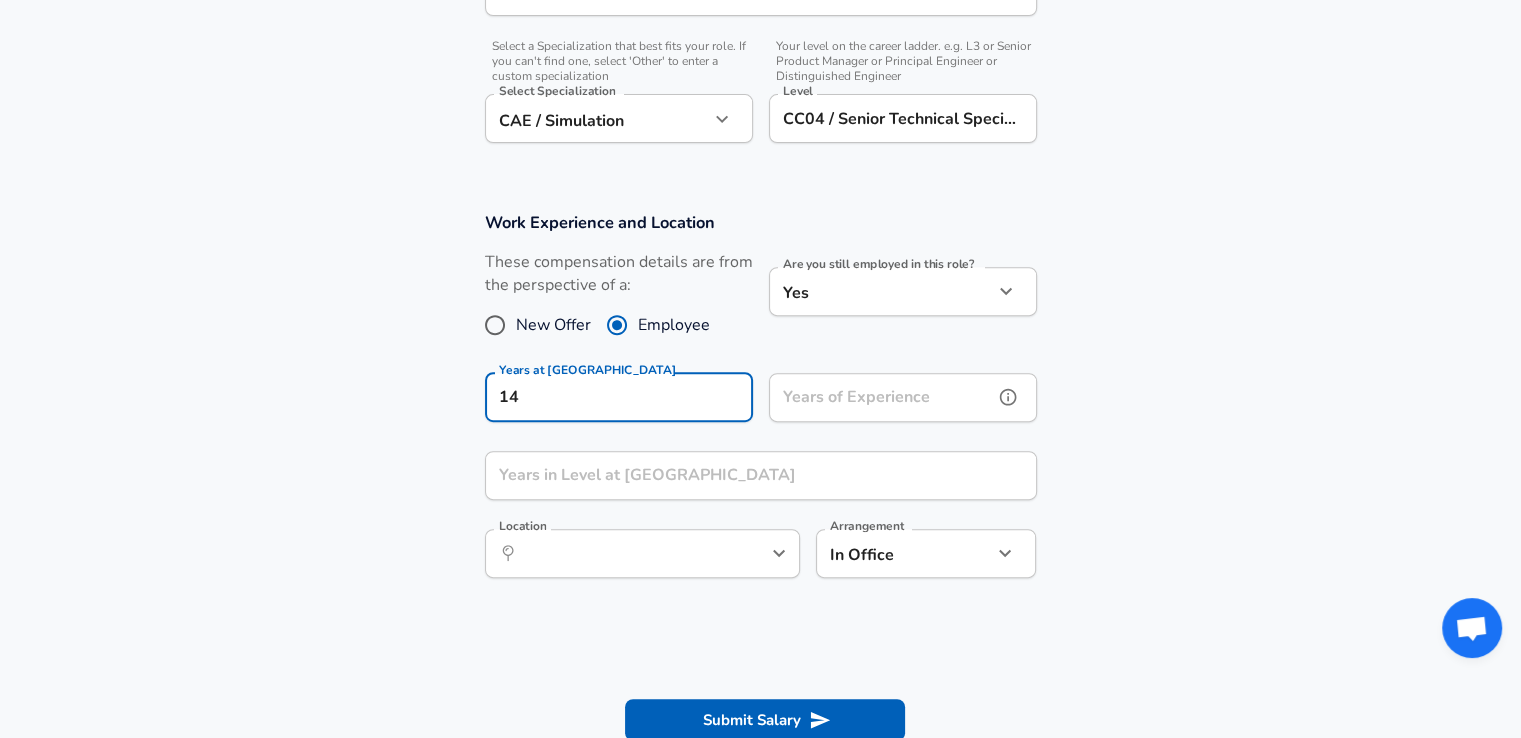 click on "Years of Experience Years of Experience" at bounding box center [903, 400] 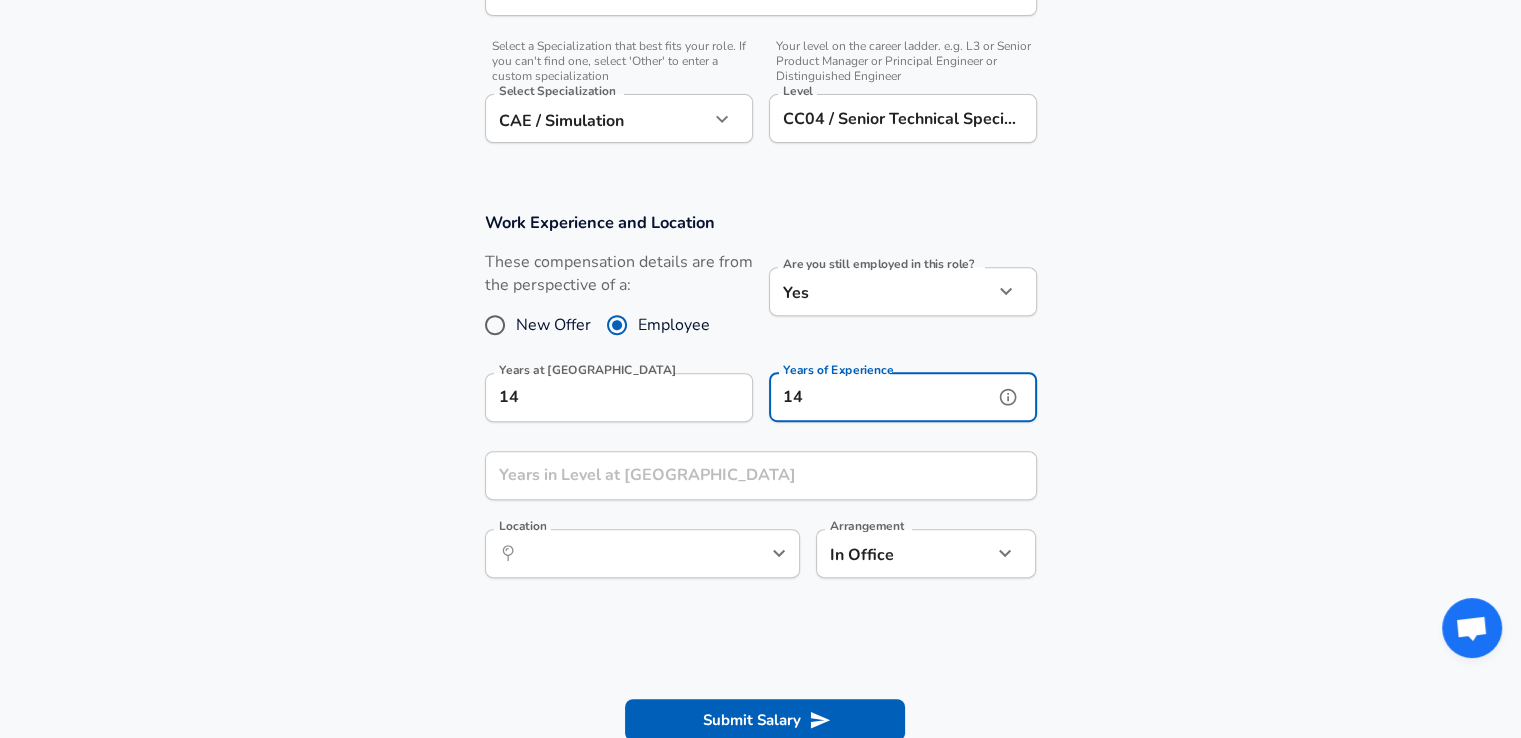 type on "14" 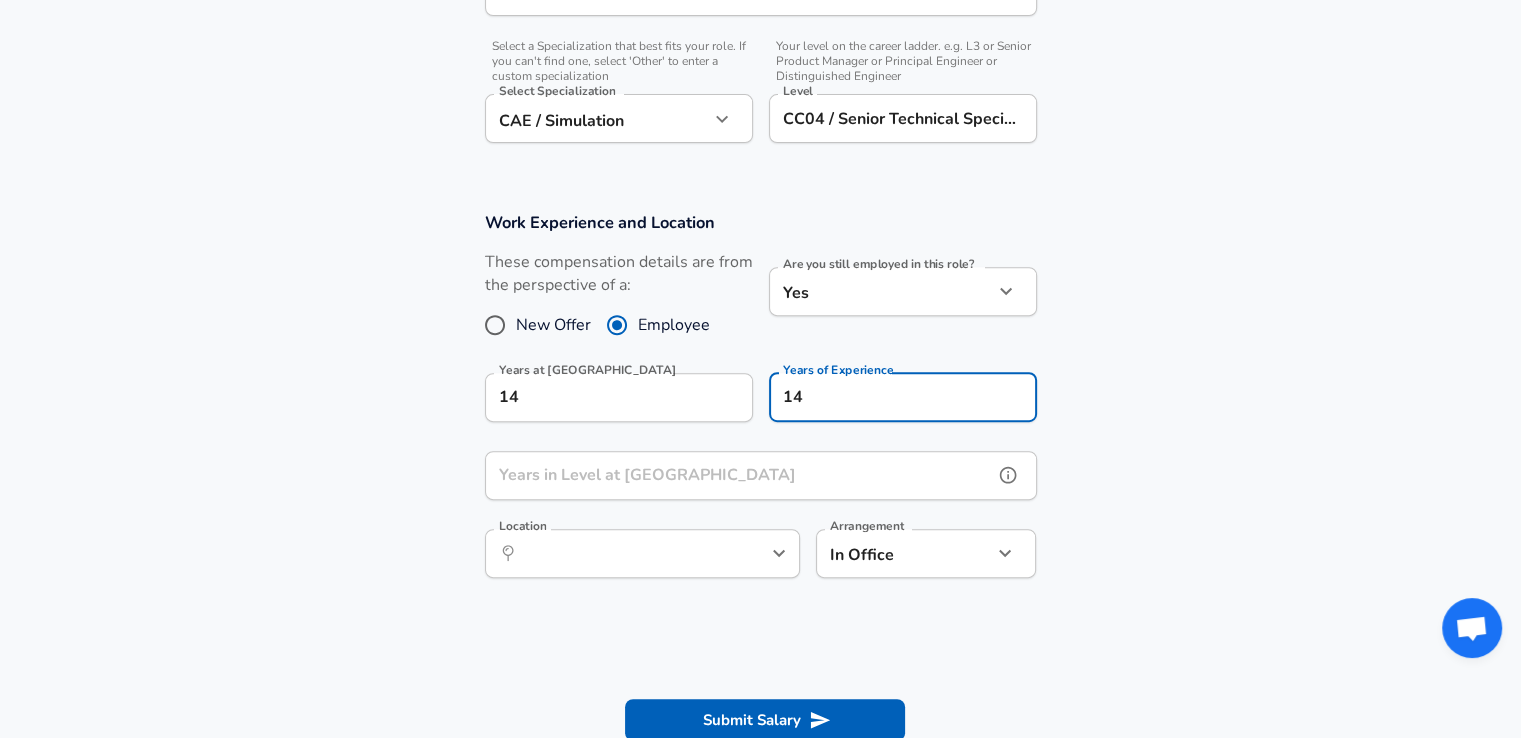 click on "Years in Level at [GEOGRAPHIC_DATA]" at bounding box center [739, 475] 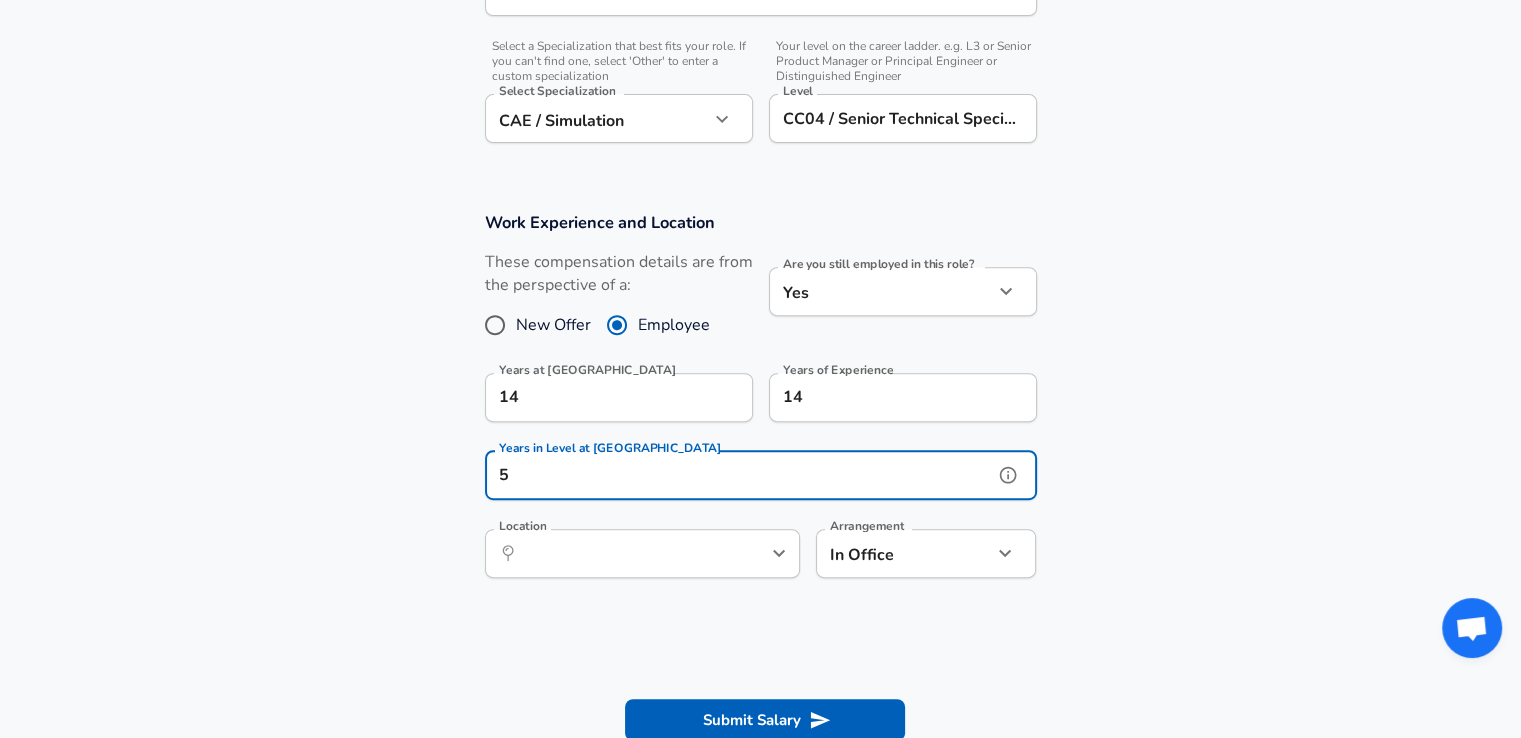 type on "5" 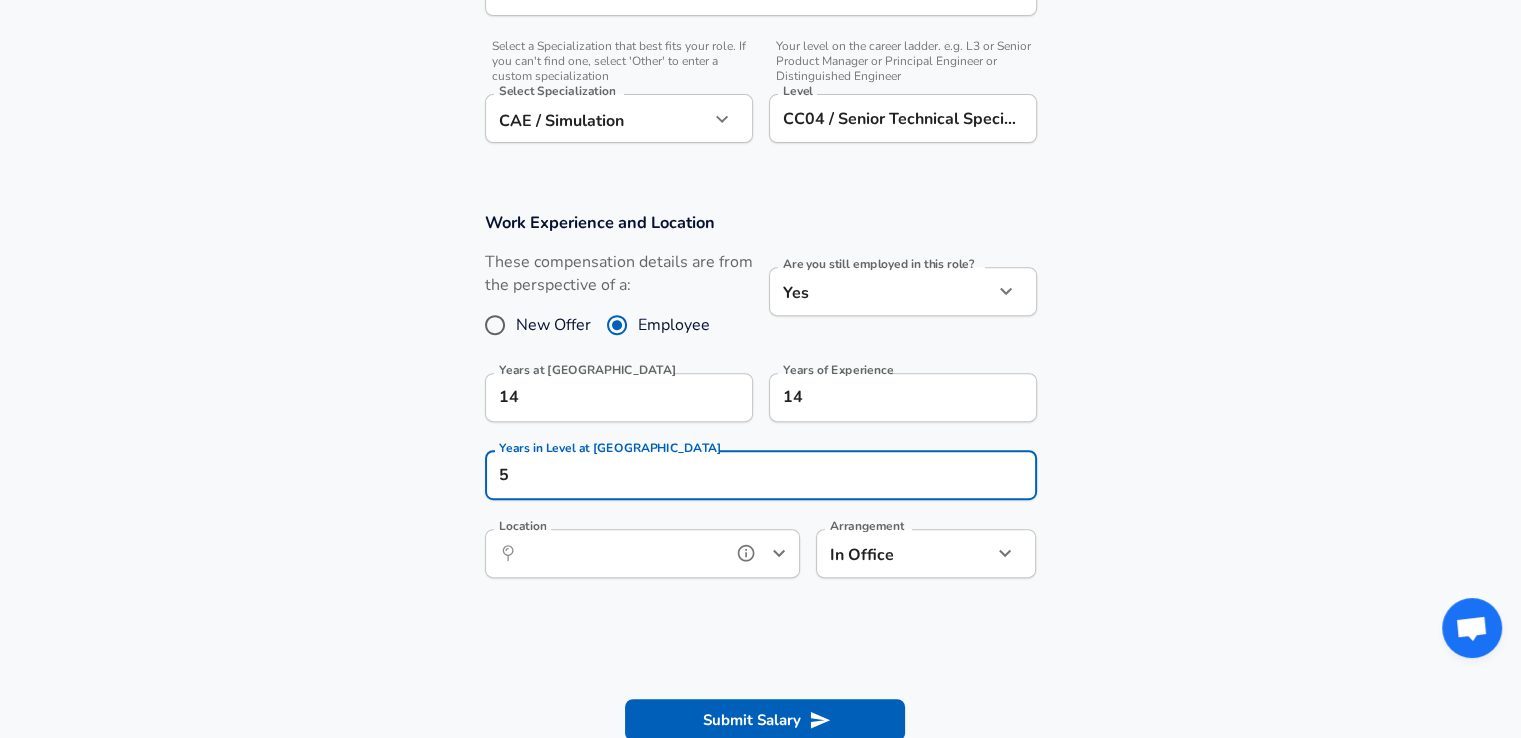click on "Location" at bounding box center (620, 553) 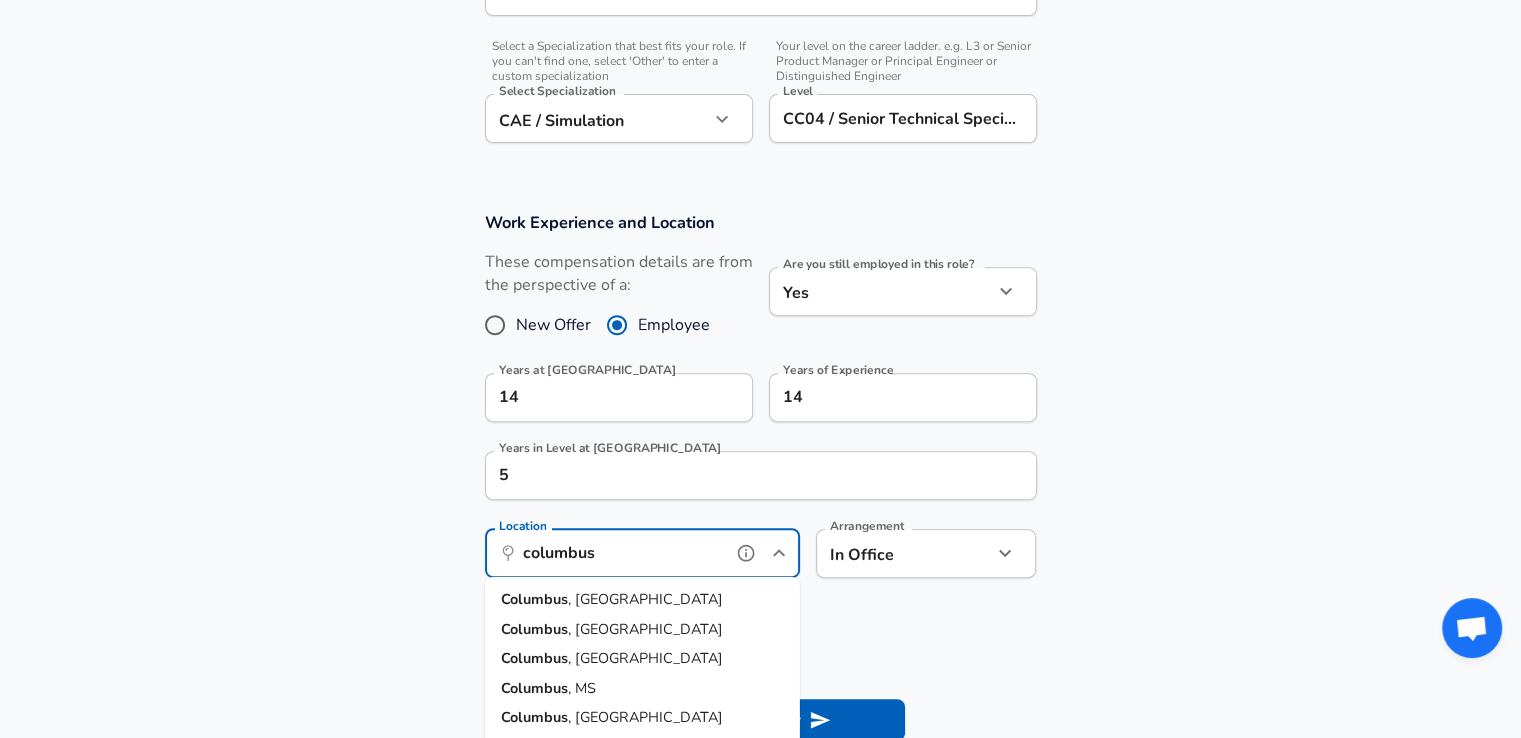 click on "Columbus , [GEOGRAPHIC_DATA]" at bounding box center (642, 659) 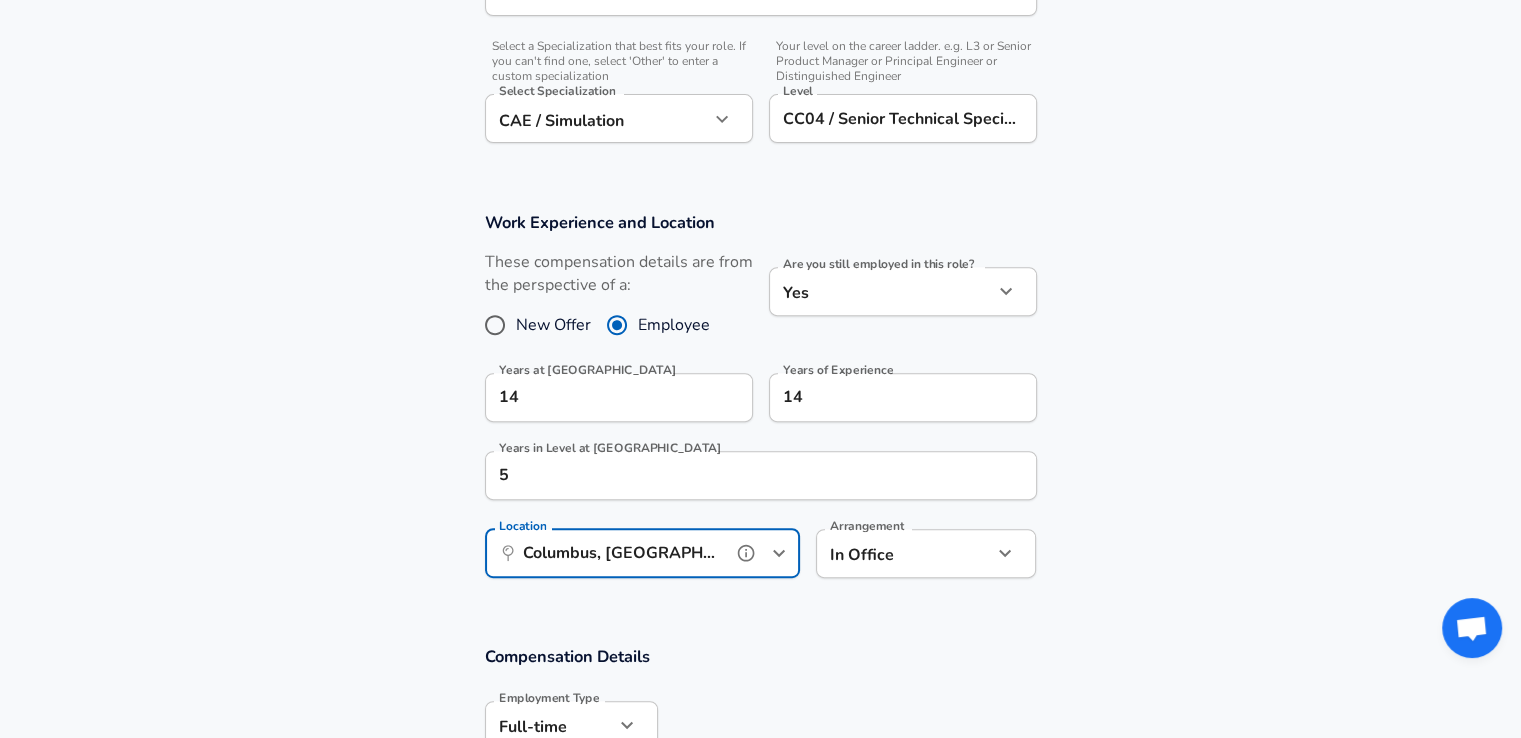 type on "Columbus, [GEOGRAPHIC_DATA]" 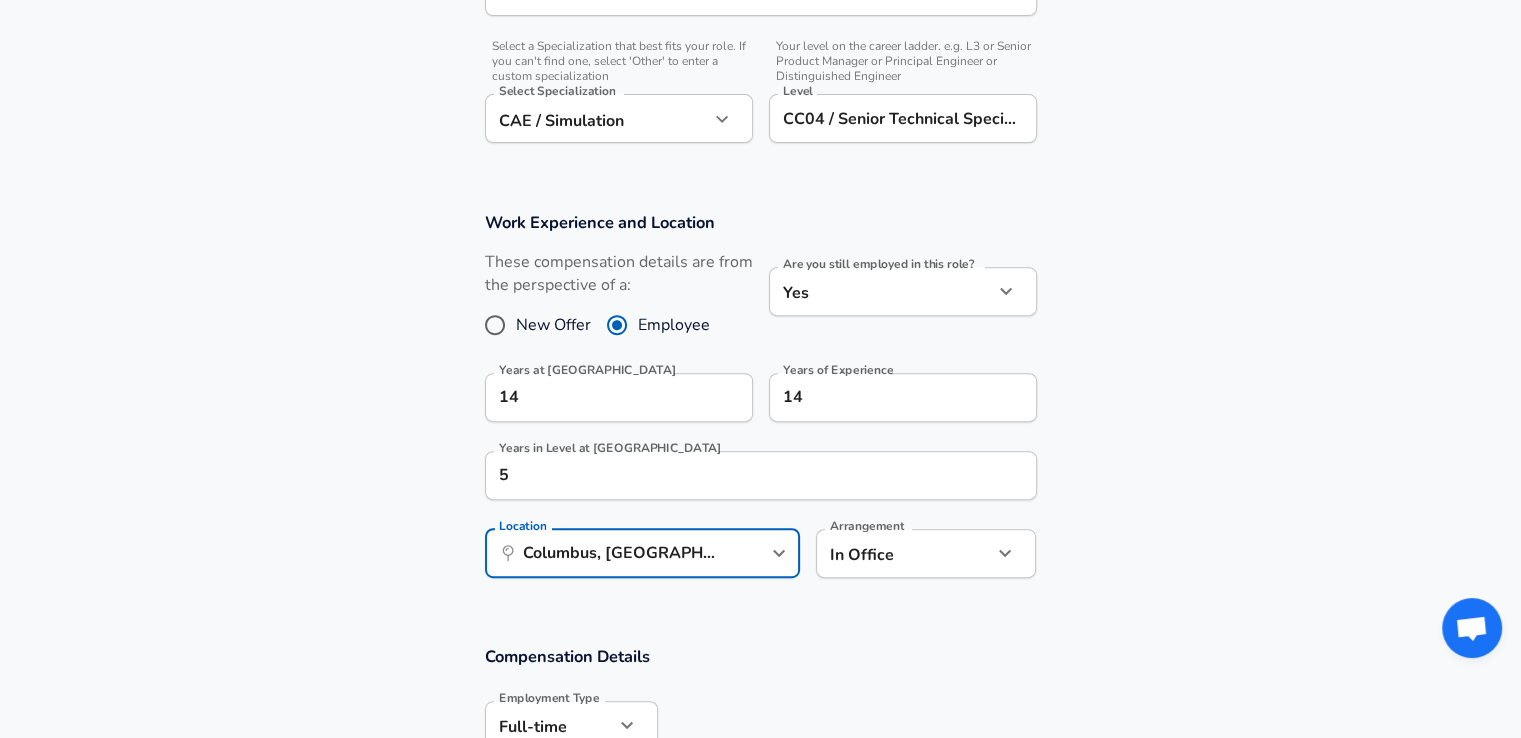 click on "Restart Add Your Salary Upload your offer letter   to verify your submission Enhance Privacy and Anonymity No Automatically hides specific fields until there are enough submissions to safely display the full details.   More Details Based on your submission and the data points that we have already collected, we will automatically hide and anonymize specific fields if there aren't enough data points to remain sufficiently anonymous. Company & Title Information   Enter the company you received your offer from Company Cummins Company   Select the title that closest resembles your official title. This should be similar to the title that was present on your offer letter. Title CAE Engineer Title   Select a job family that best fits your role. If you can't find one, select 'Other' to enter a custom job family Job Family Mechanical Engineer Job Family   Select a Specialization that best fits your role. If you can't find one, select 'Other' to enter a custom specialization Select Specialization CAE / Simulation   Yes" at bounding box center [760, -331] 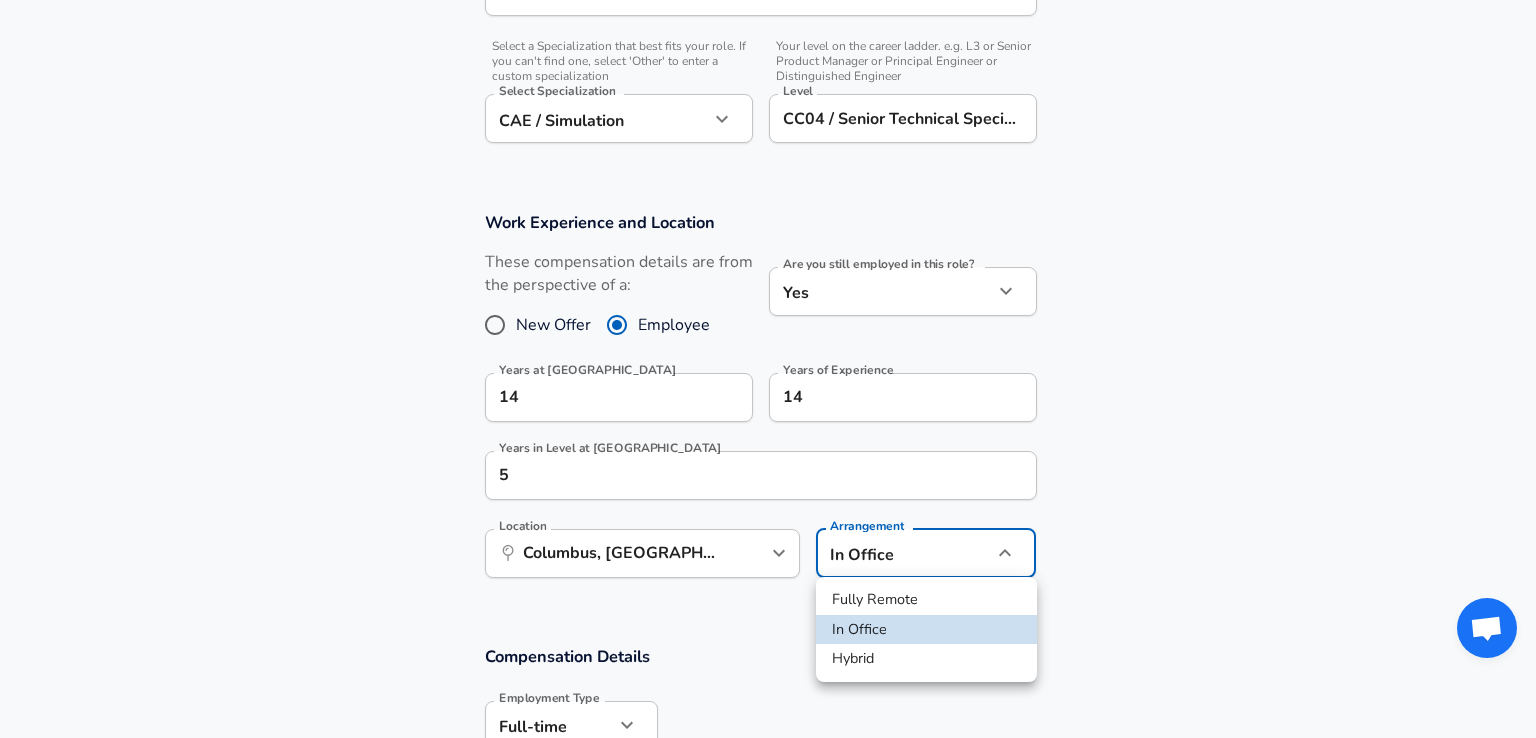 click on "Hybrid" at bounding box center (926, 659) 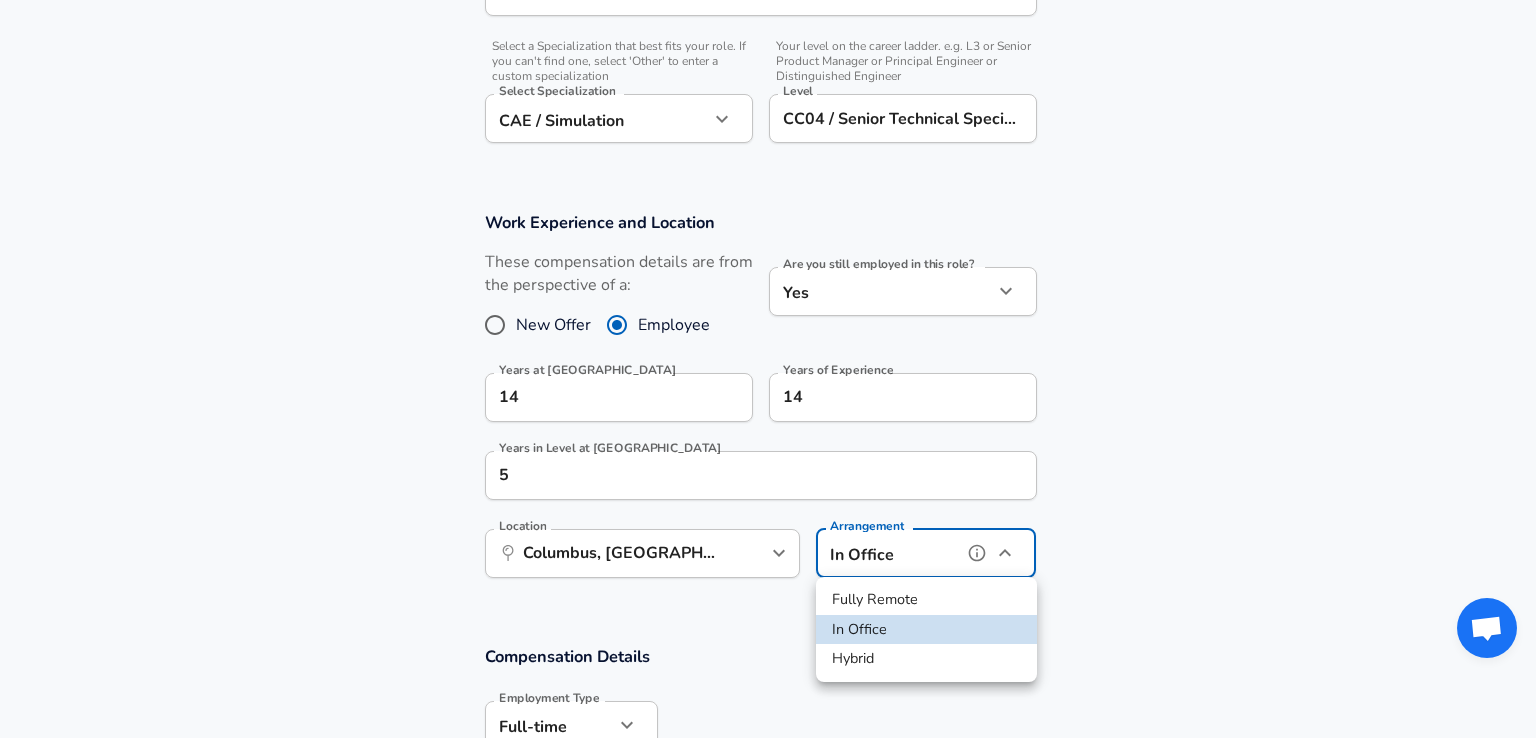 type on "hybrid" 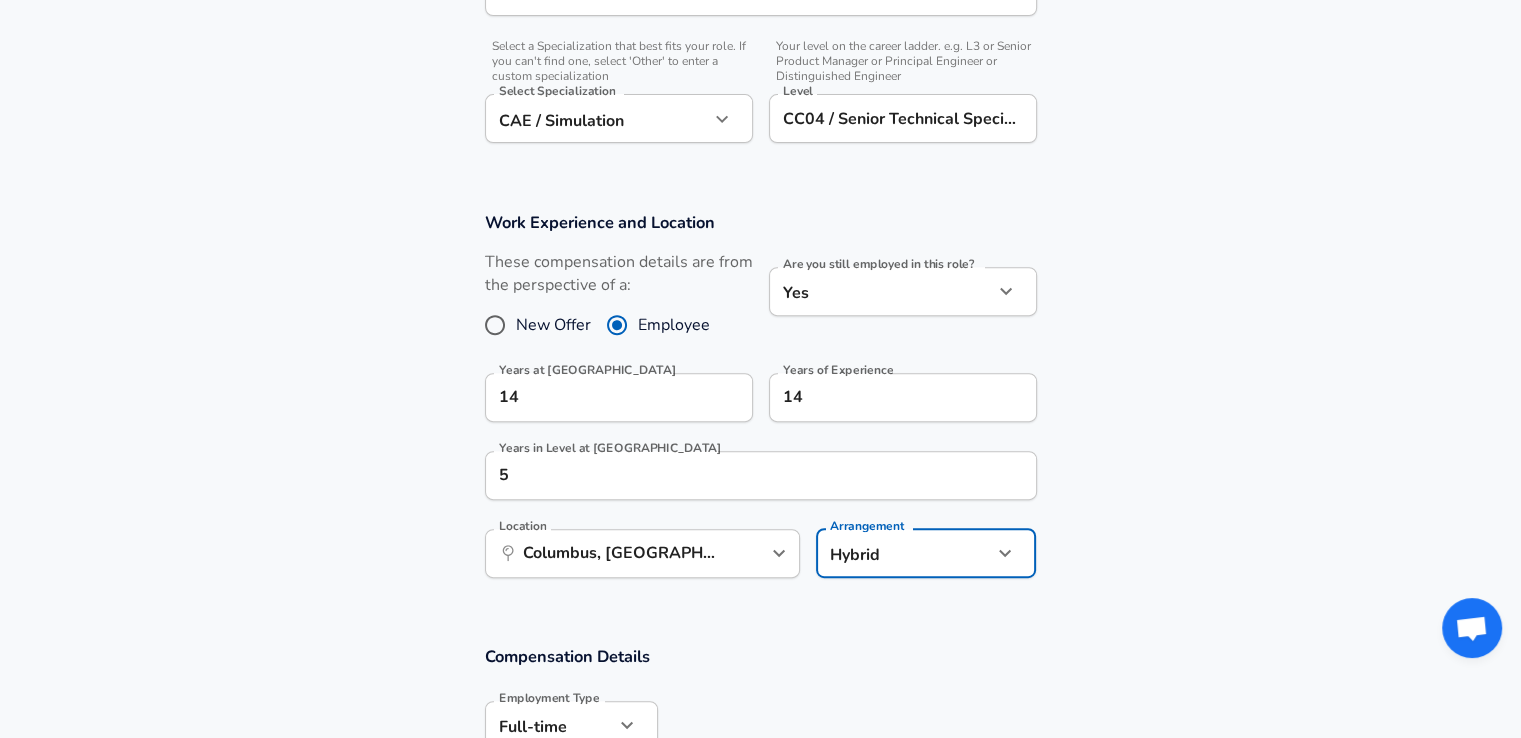 click on "Compensation Details" at bounding box center (761, 656) 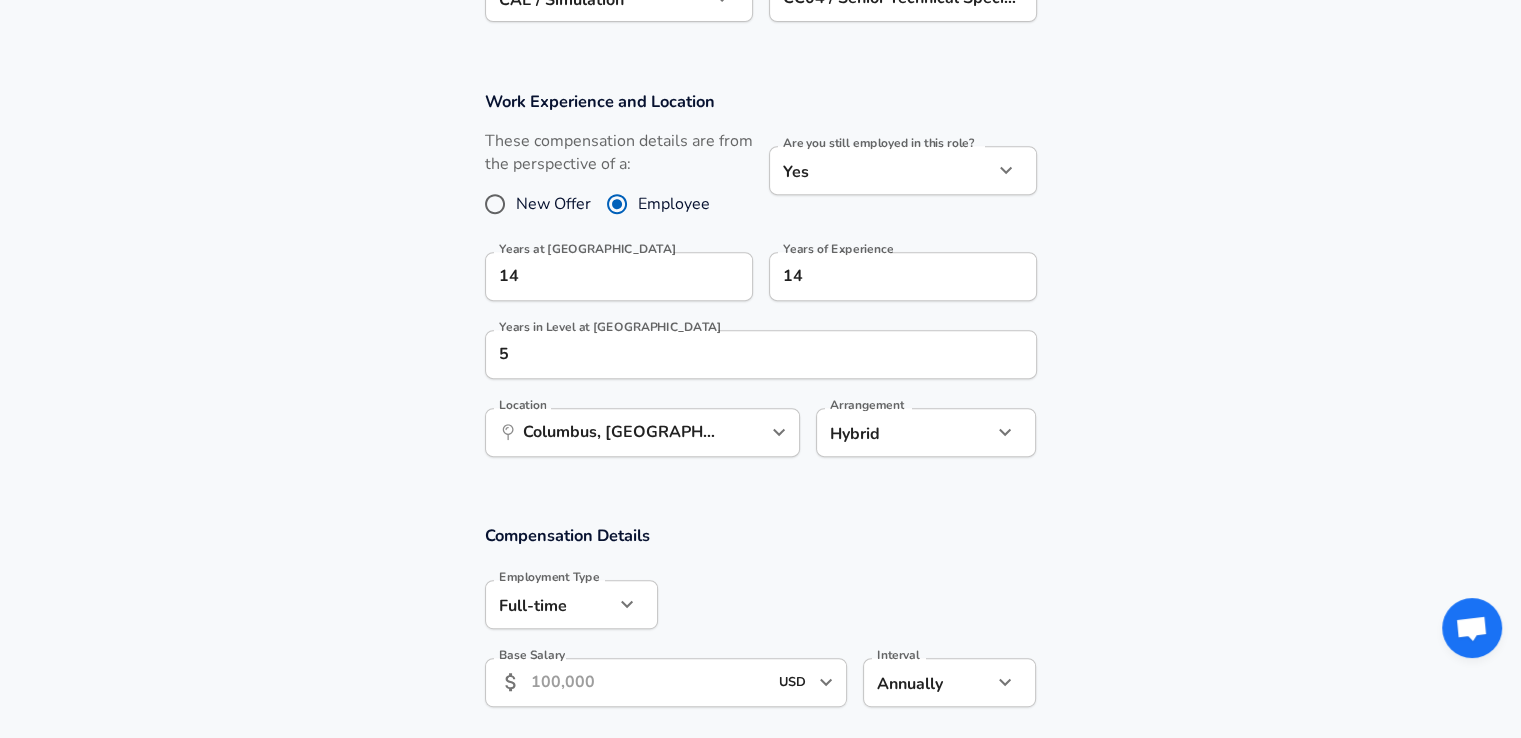 scroll, scrollTop: 1000, scrollLeft: 0, axis: vertical 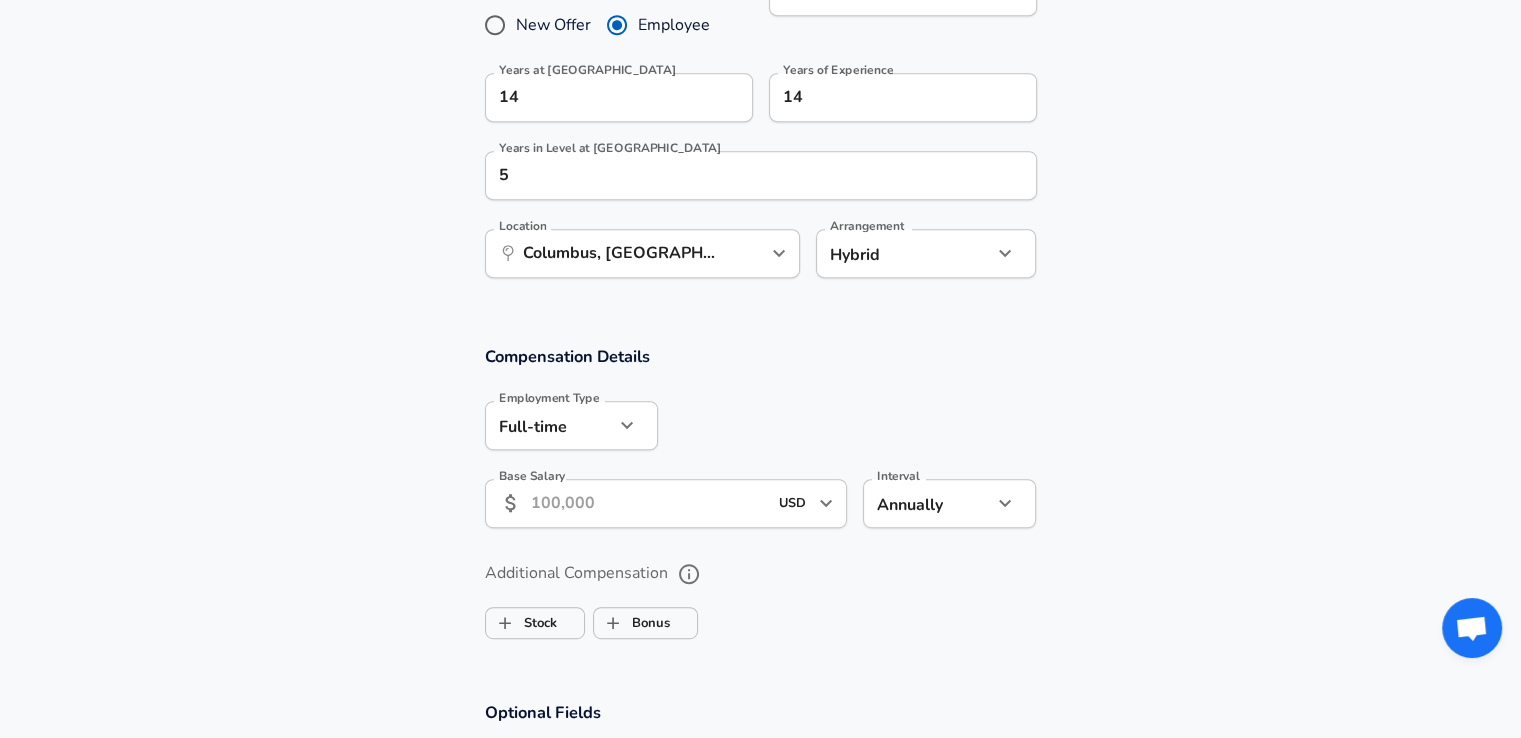 click on "Base Salary" at bounding box center [649, 503] 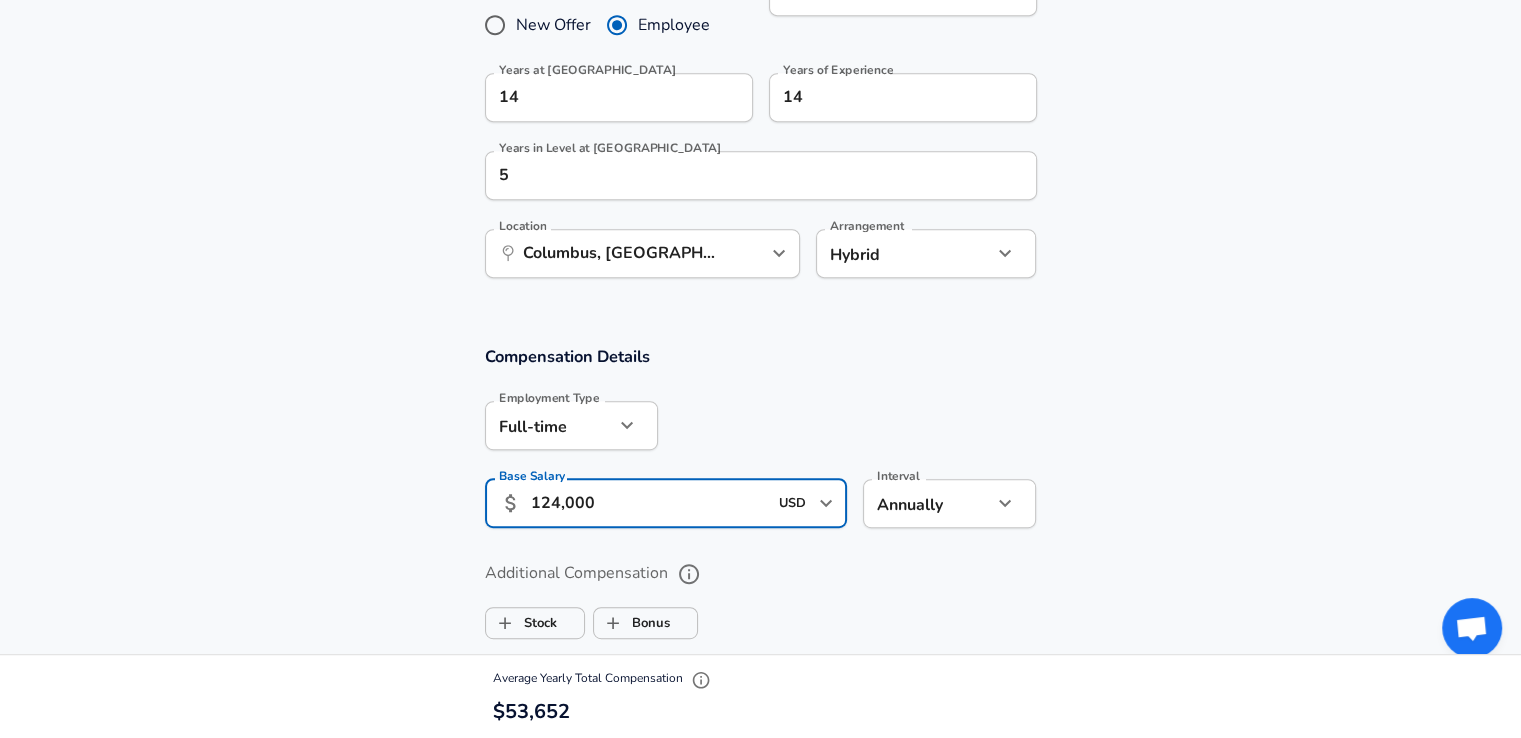 scroll, scrollTop: 1300, scrollLeft: 0, axis: vertical 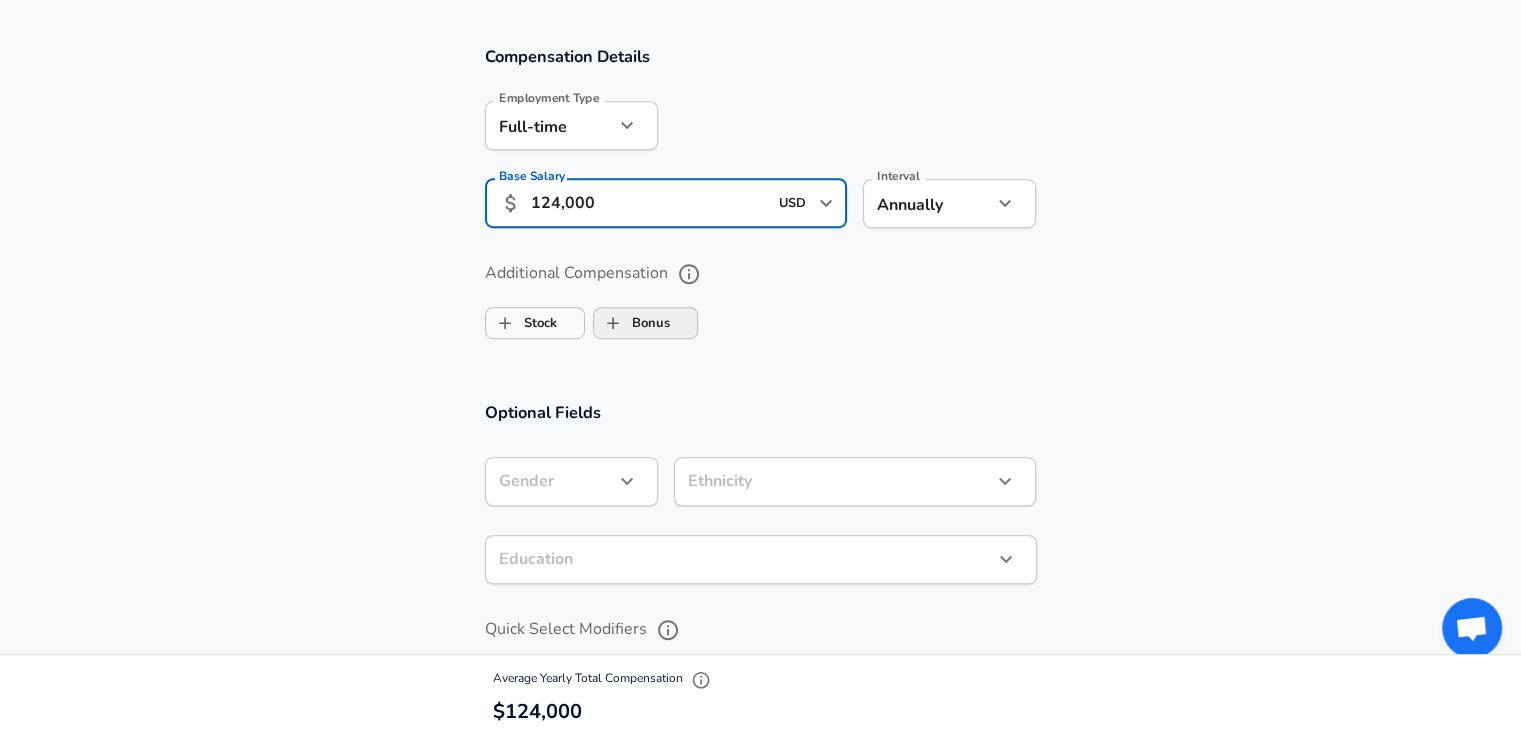 type on "124,000" 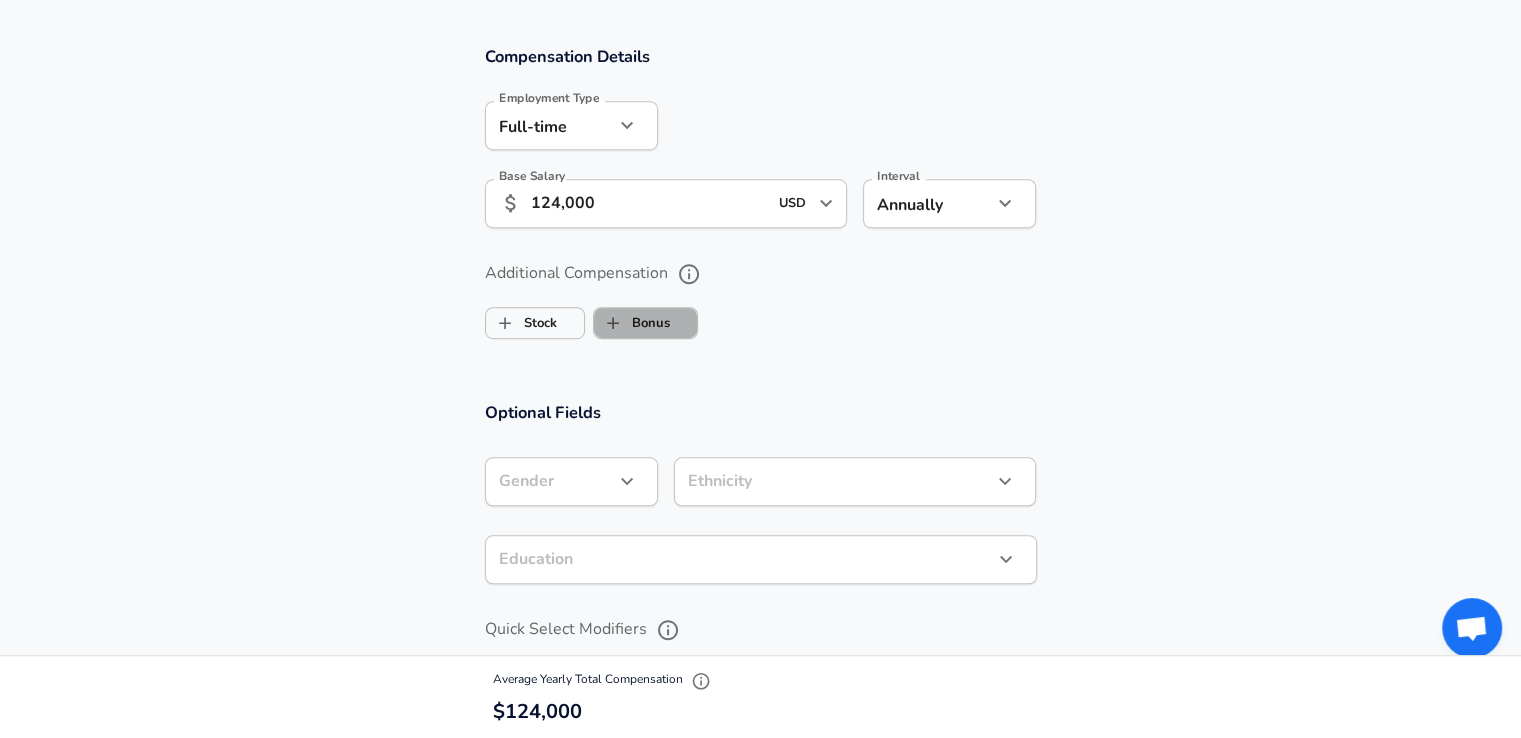 click on "Bonus" at bounding box center [632, 323] 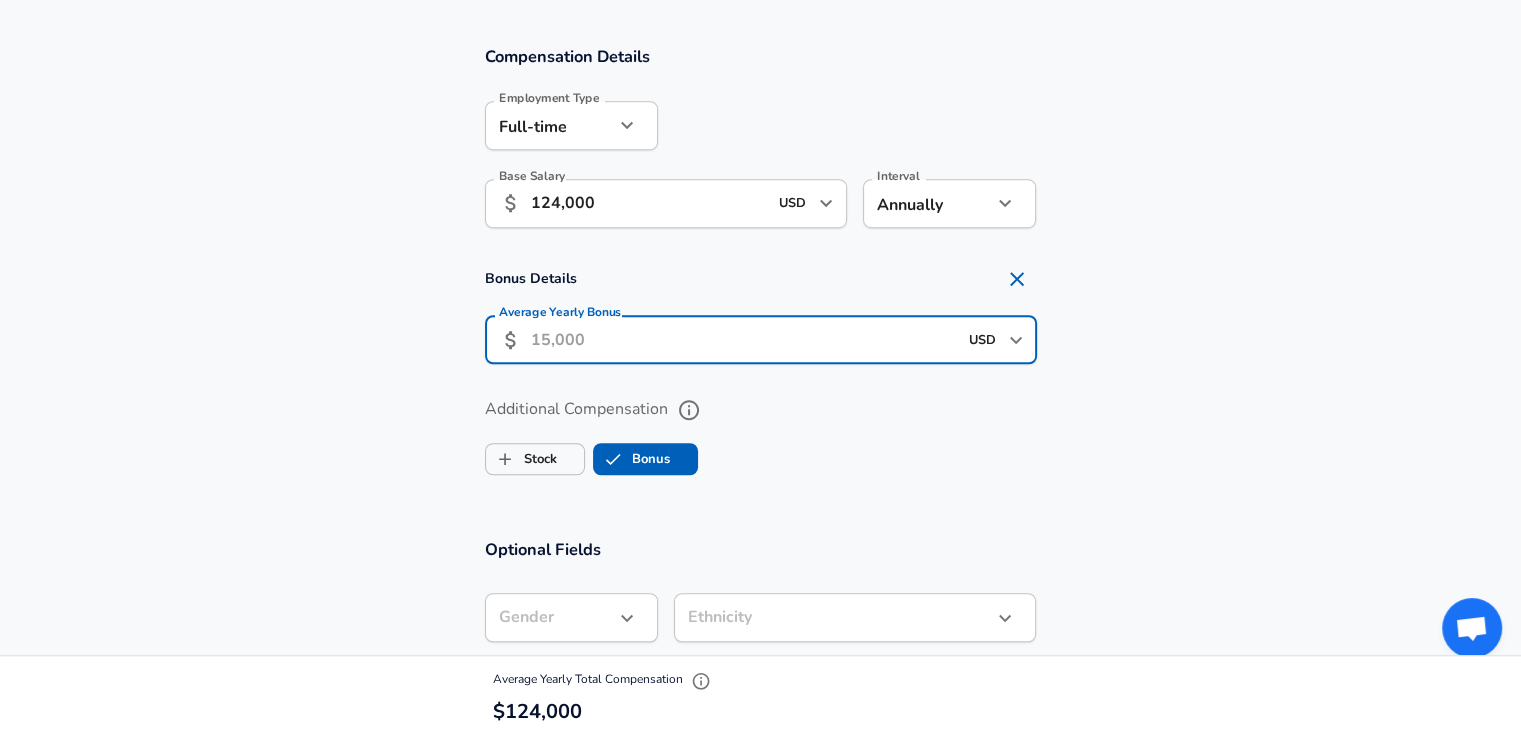 click on "Average Yearly Bonus" at bounding box center [744, 339] 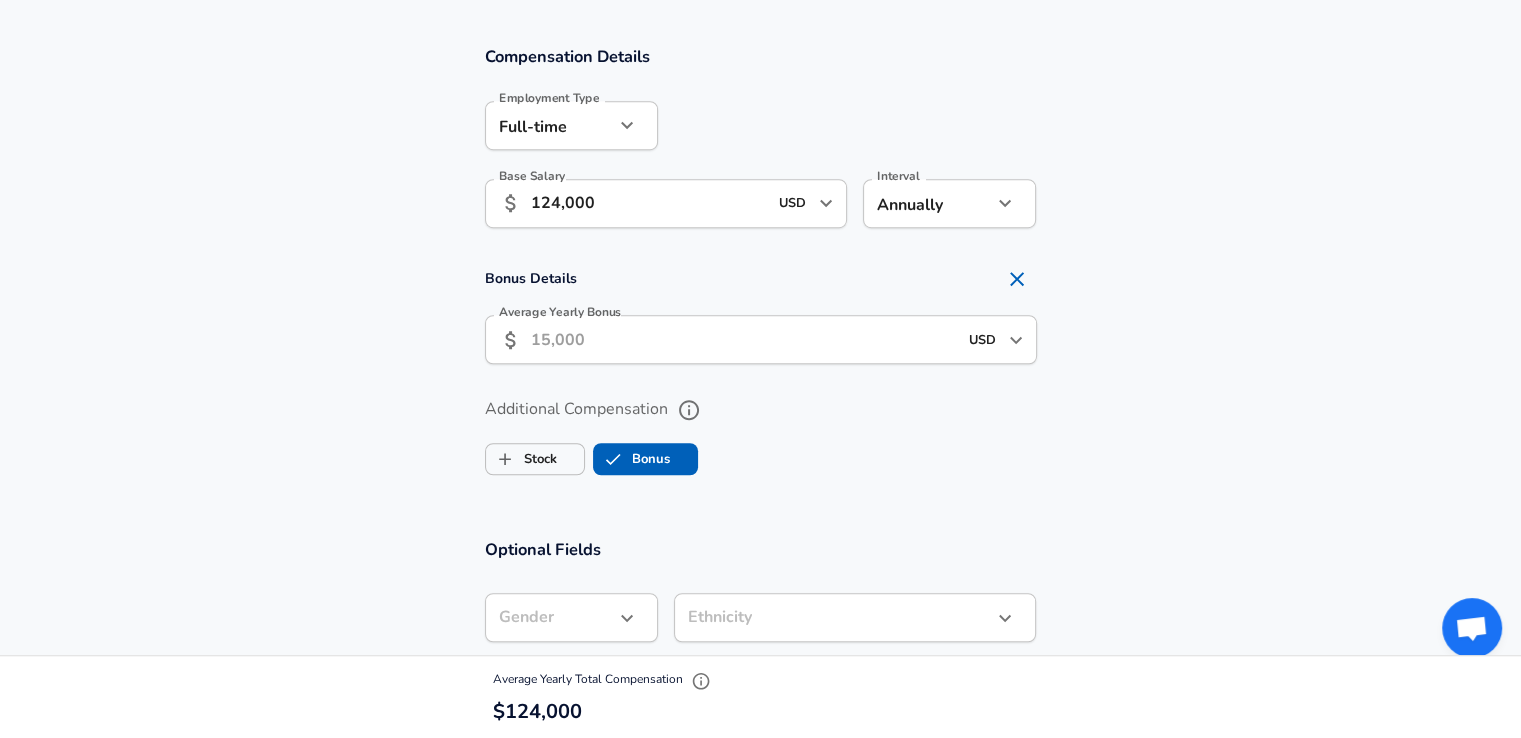 drag, startPoint x: 609, startPoint y: 205, endPoint x: 520, endPoint y: 190, distance: 90.255196 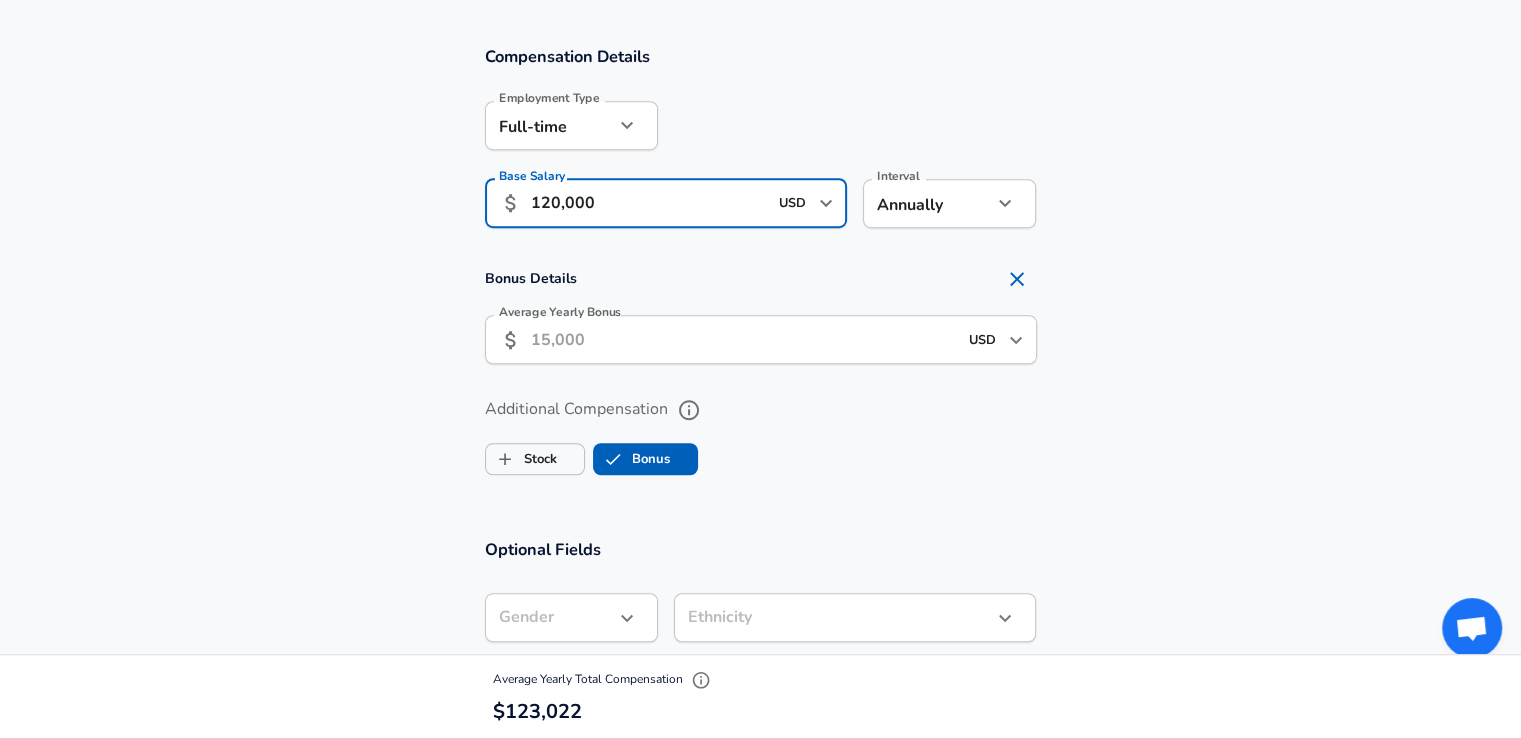 type on "120,000" 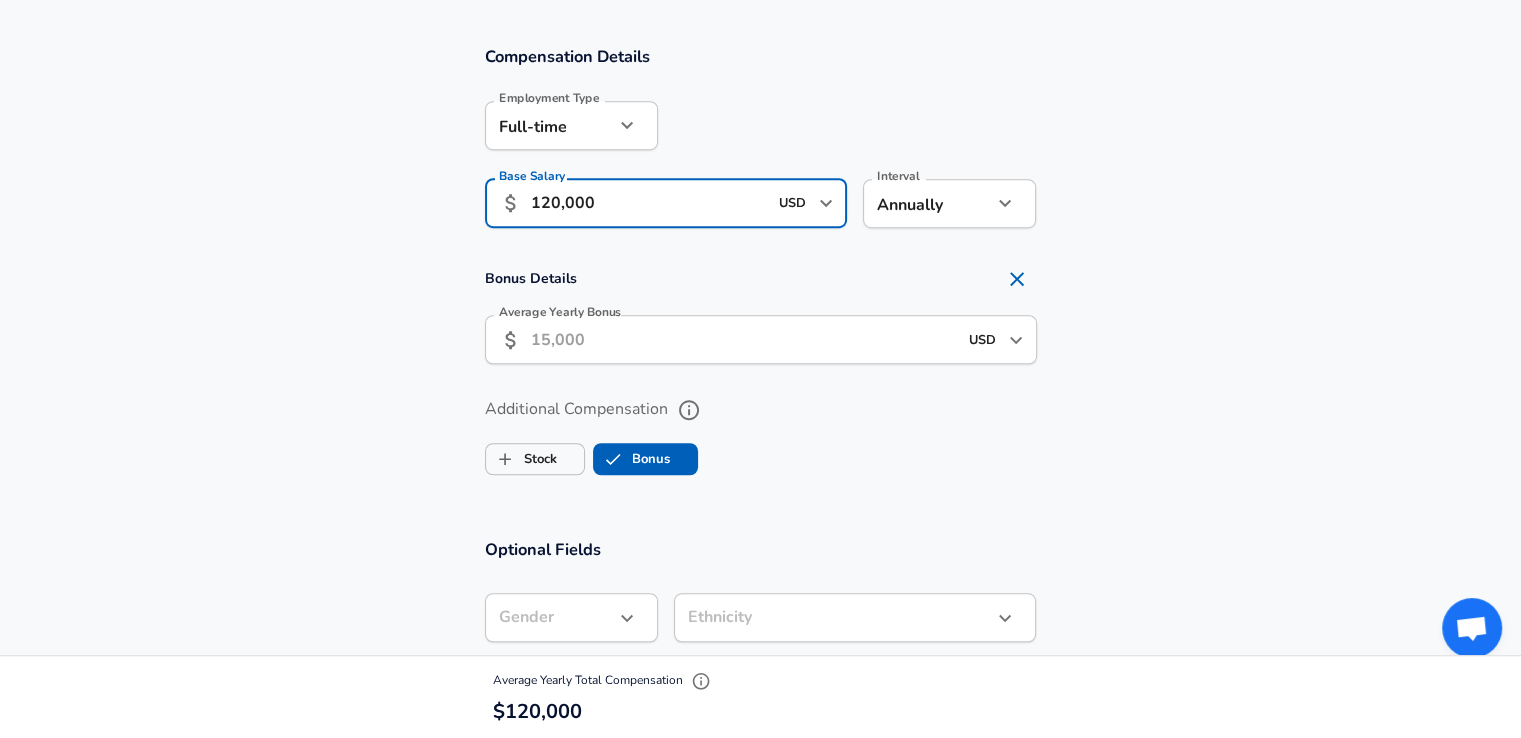 click on "Average Yearly Bonus" at bounding box center [744, 339] 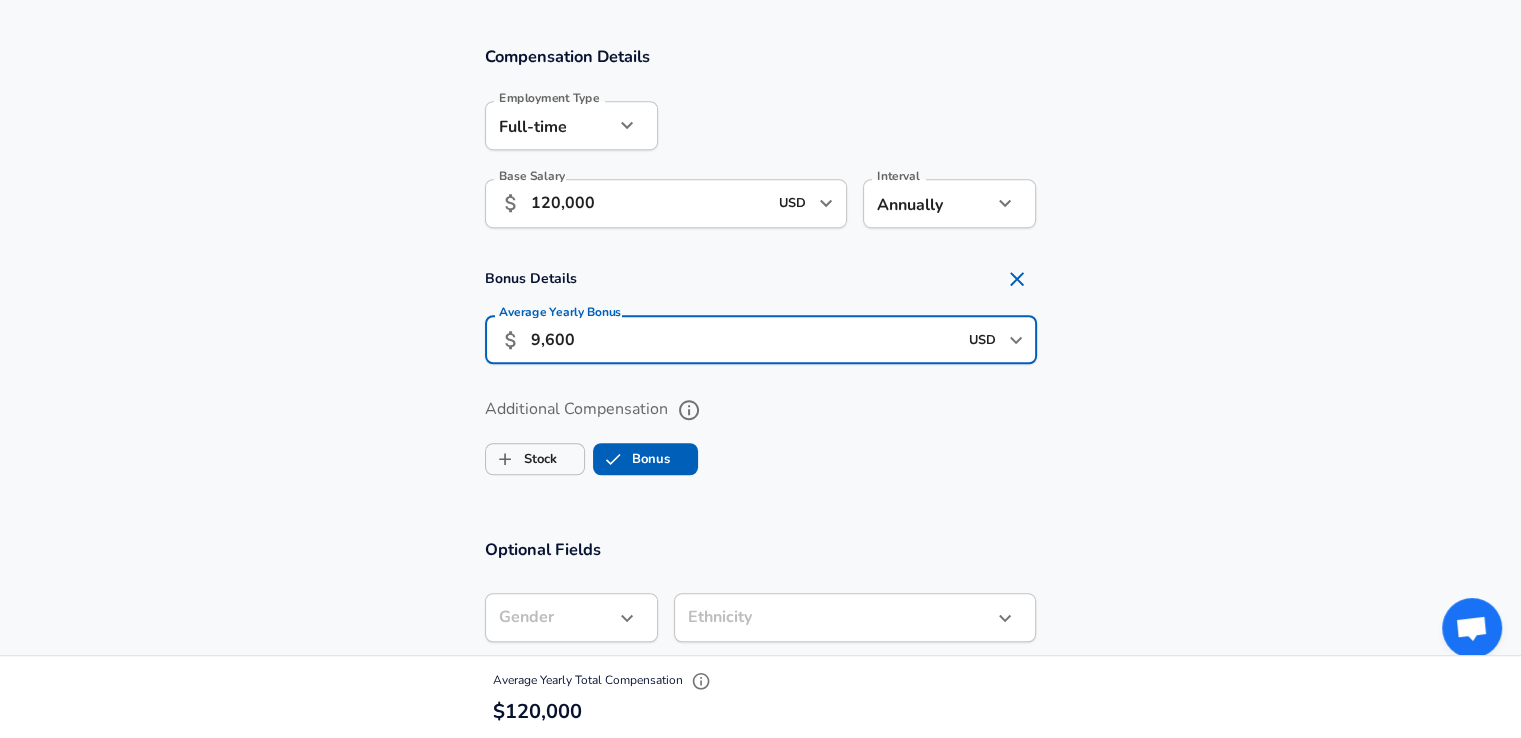 type on "9,600" 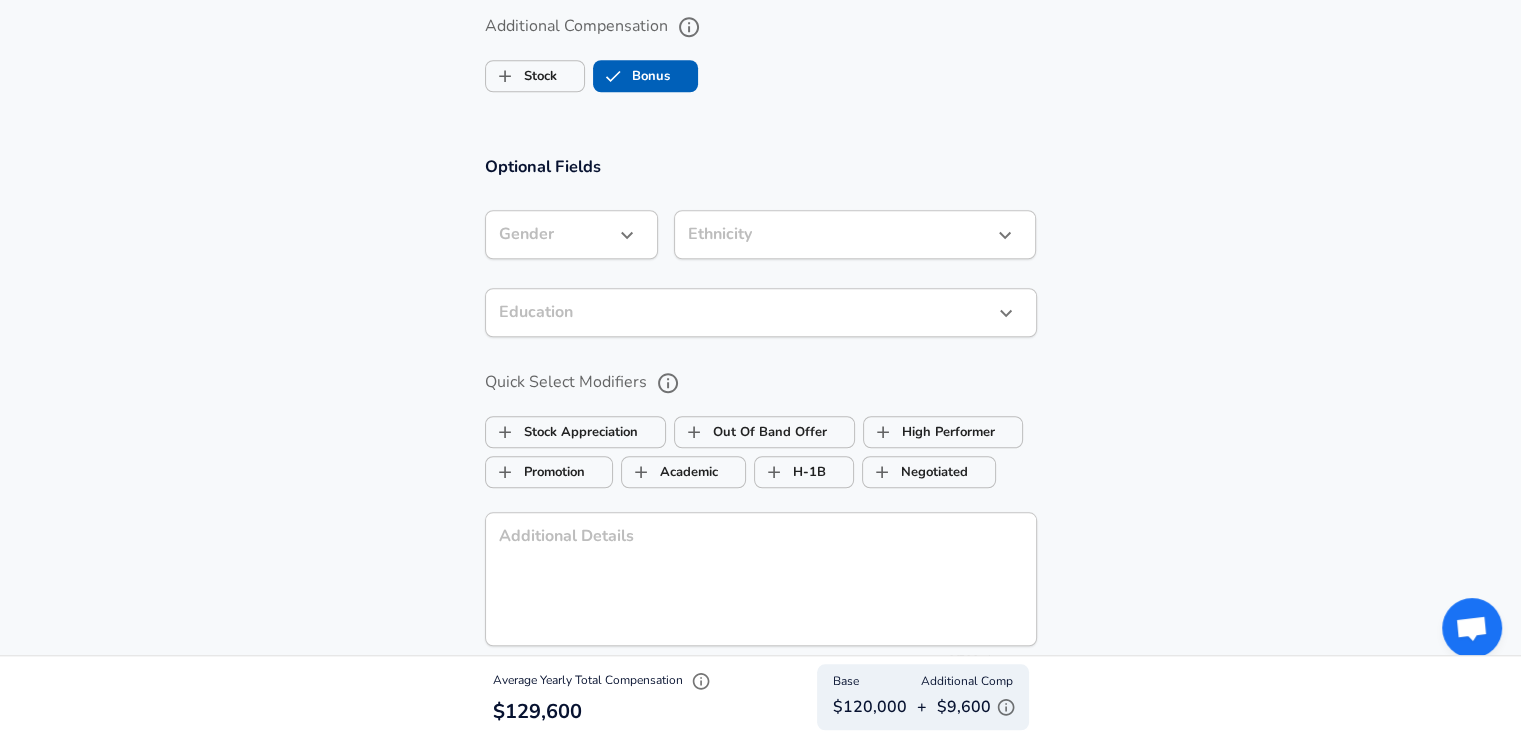 scroll, scrollTop: 1800, scrollLeft: 0, axis: vertical 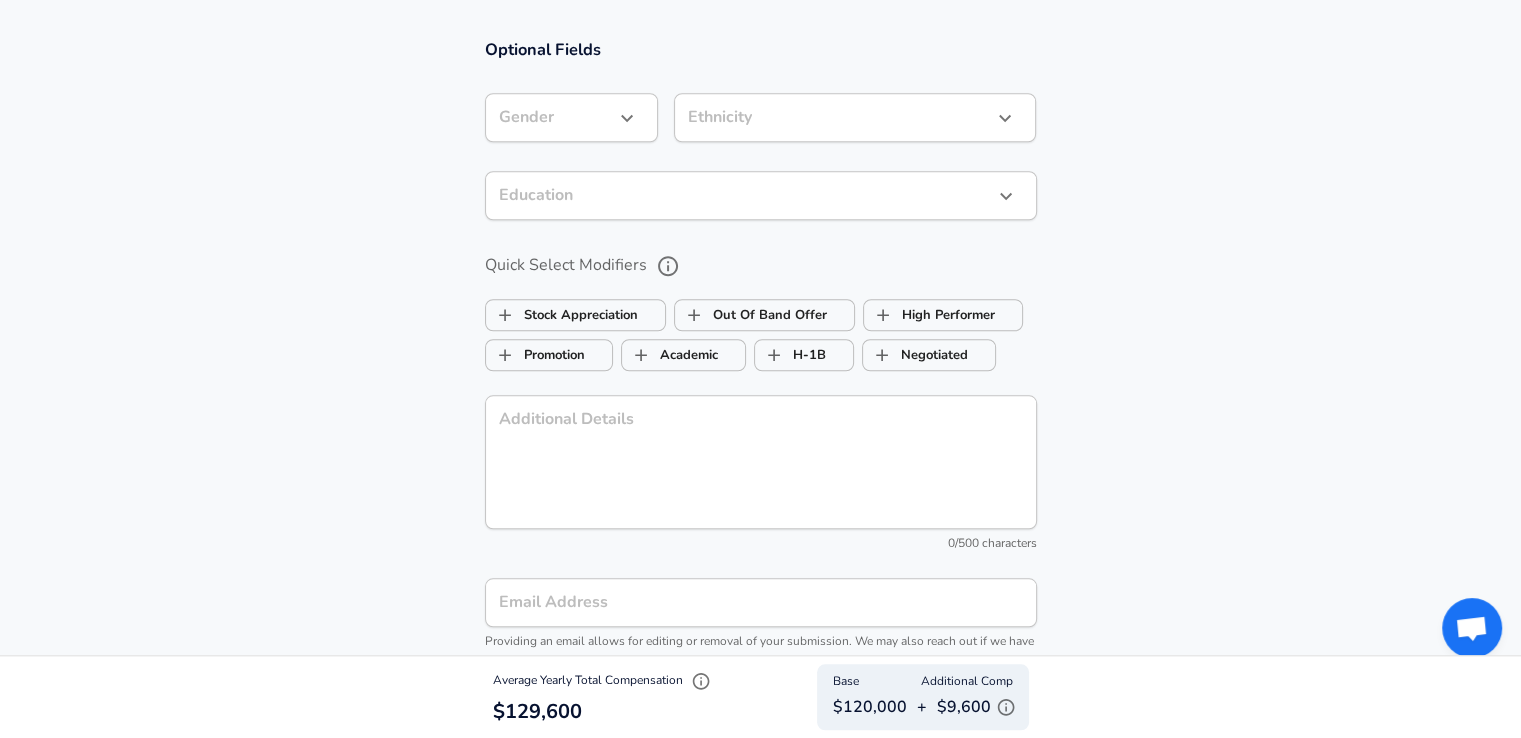 click on "Restart Add Your Salary Upload your offer letter   to verify your submission Enhance Privacy and Anonymity No Automatically hides specific fields until there are enough submissions to safely display the full details.   More Details Based on your submission and the data points that we have already collected, we will automatically hide and anonymize specific fields if there aren't enough data points to remain sufficiently anonymous. Company & Title Information   Enter the company you received your offer from Company Cummins Company   Select the title that closest resembles your official title. This should be similar to the title that was present on your offer letter. Title CAE Engineer Title   Select a job family that best fits your role. If you can't find one, select 'Other' to enter a custom job family Job Family Mechanical Engineer Job Family   Select a Specialization that best fits your role. If you can't find one, select 'Other' to enter a custom specialization Select Specialization CAE / Simulation   Yes" at bounding box center [760, -1431] 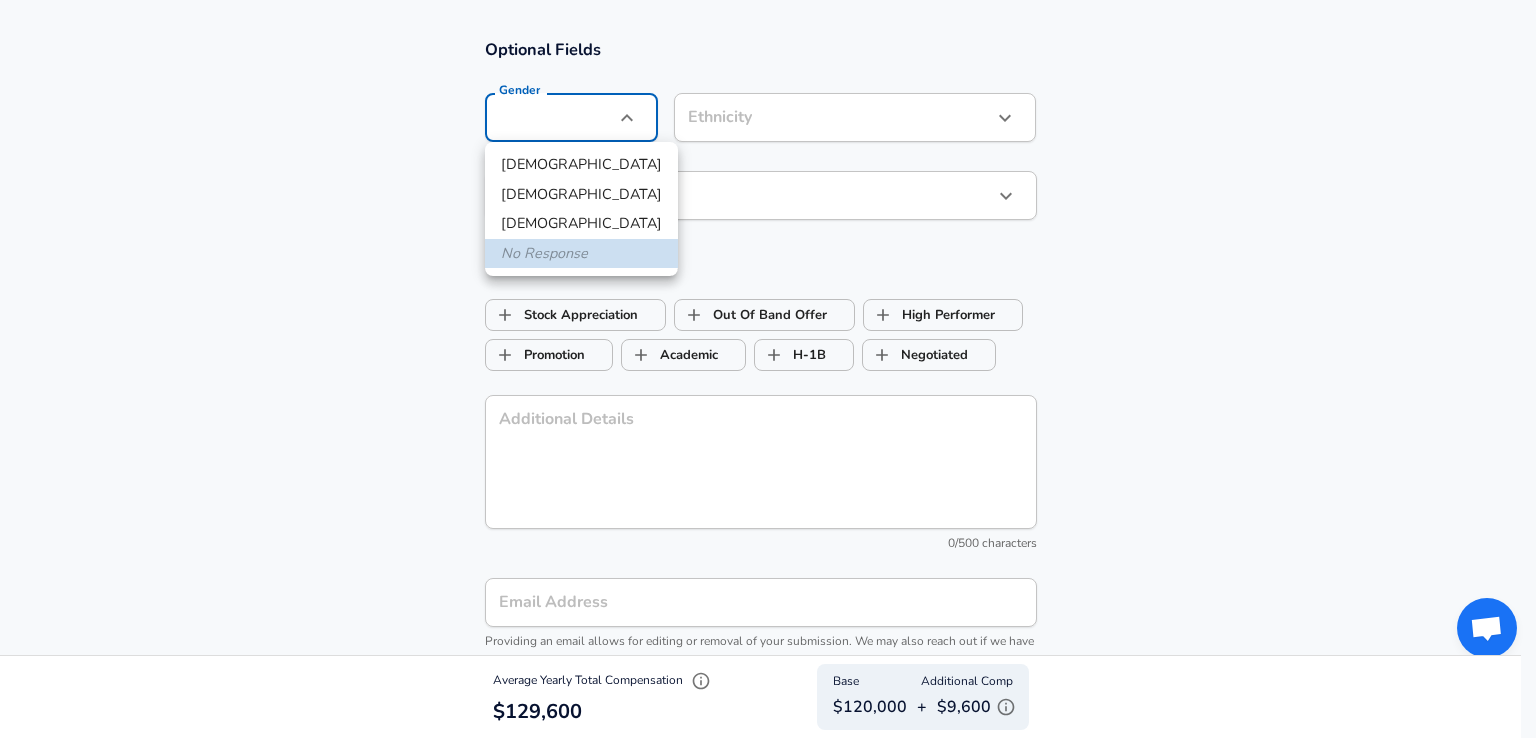 click on "[DEMOGRAPHIC_DATA]" at bounding box center [581, 195] 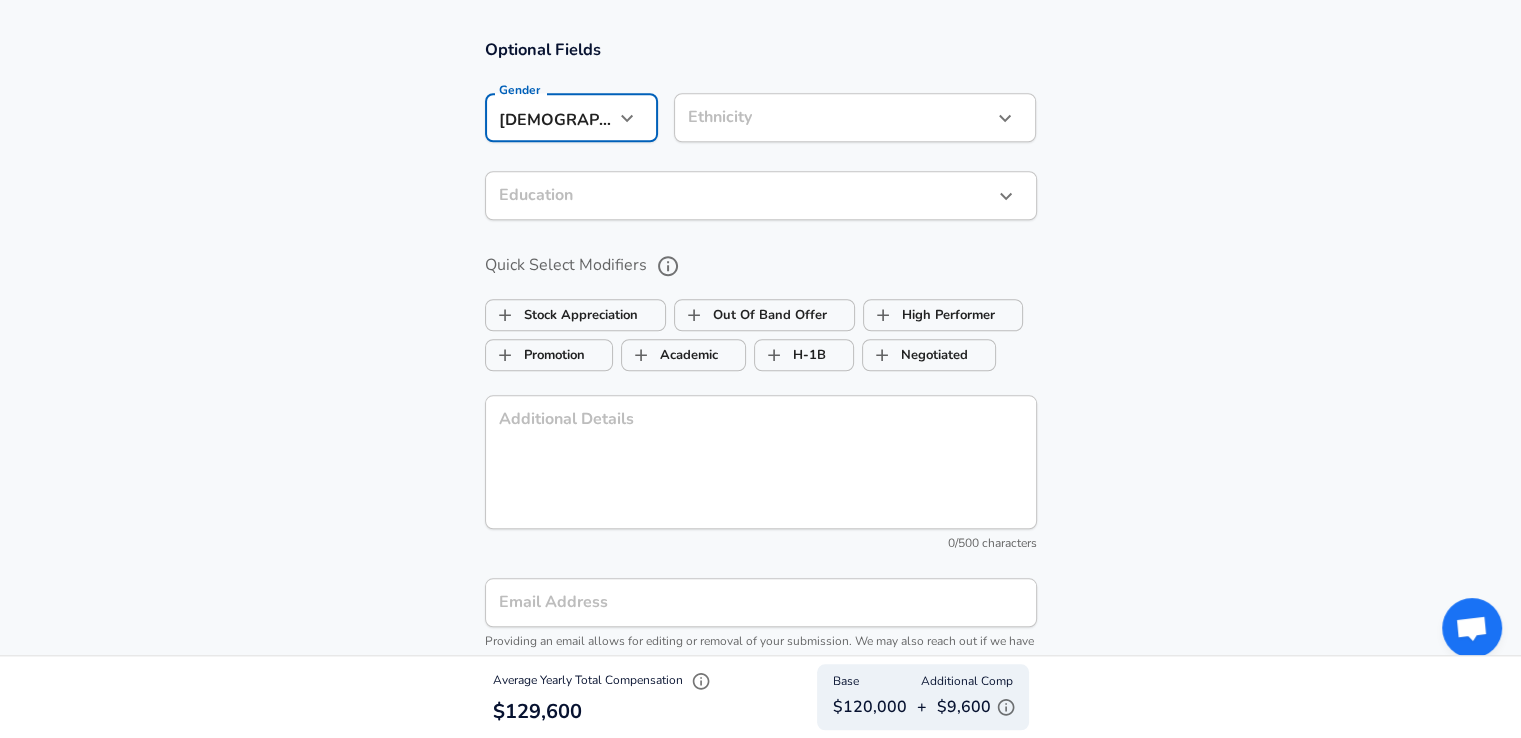 click on "Restart Add Your Salary Upload your offer letter   to verify your submission Enhance Privacy and Anonymity No Automatically hides specific fields until there are enough submissions to safely display the full details.   More Details Based on your submission and the data points that we have already collected, we will automatically hide and anonymize specific fields if there aren't enough data points to remain sufficiently anonymous. Company & Title Information   Enter the company you received your offer from Company Cummins Company   Select the title that closest resembles your official title. This should be similar to the title that was present on your offer letter. Title CAE Engineer Title   Select a job family that best fits your role. If you can't find one, select 'Other' to enter a custom job family Job Family Mechanical Engineer Job Family   Select a Specialization that best fits your role. If you can't find one, select 'Other' to enter a custom specialization Select Specialization CAE / Simulation   Yes" at bounding box center [760, -1431] 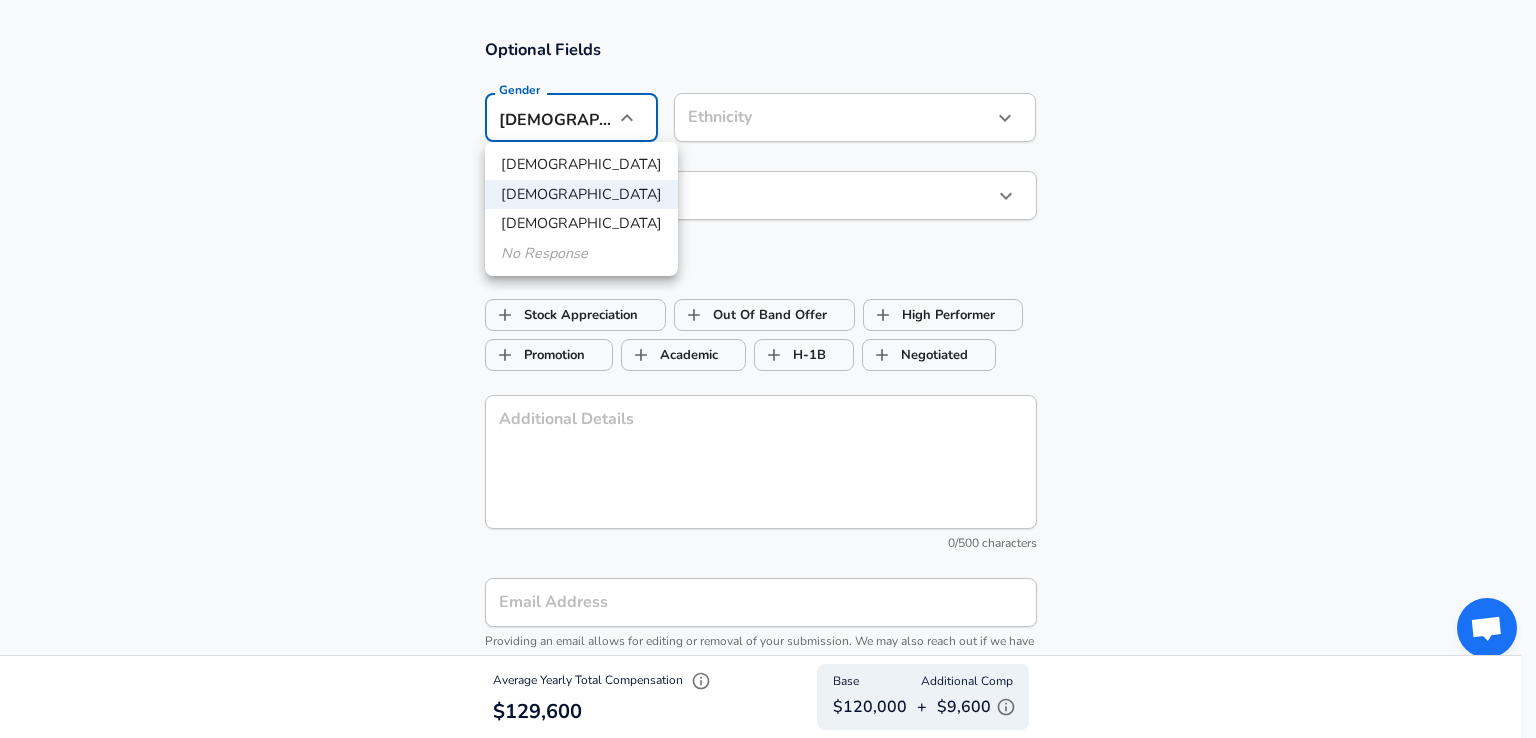 click on "[DEMOGRAPHIC_DATA] [DEMOGRAPHIC_DATA] [DEMOGRAPHIC_DATA] No Response" at bounding box center (581, 209) 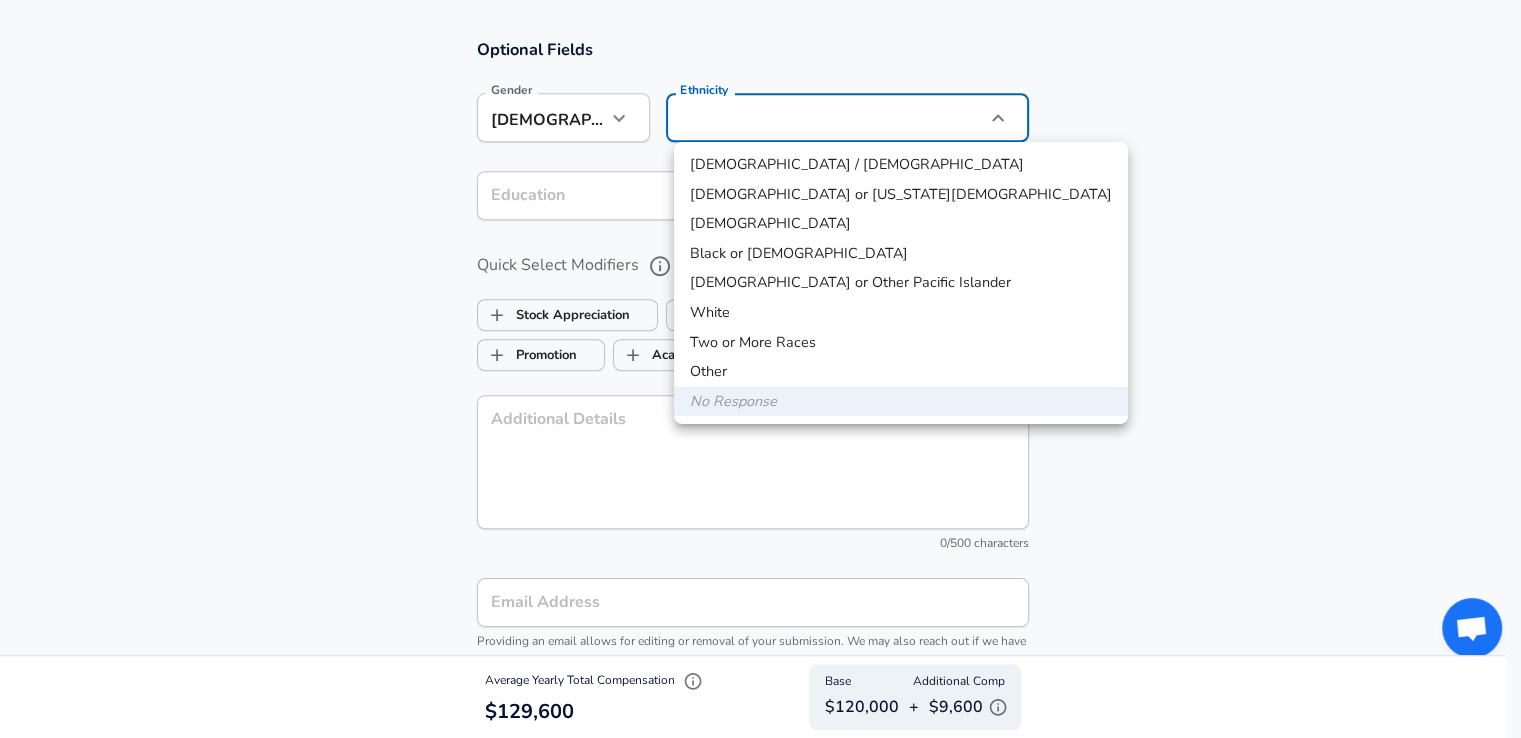 click on "Restart Add Your Salary Upload your offer letter   to verify your submission Enhance Privacy and Anonymity No Automatically hides specific fields until there are enough submissions to safely display the full details.   More Details Based on your submission and the data points that we have already collected, we will automatically hide and anonymize specific fields if there aren't enough data points to remain sufficiently anonymous. Company & Title Information   Enter the company you received your offer from Company Cummins Company   Select the title that closest resembles your official title. This should be similar to the title that was present on your offer letter. Title CAE Engineer Title   Select a job family that best fits your role. If you can't find one, select 'Other' to enter a custom job family Job Family Mechanical Engineer Job Family   Select a Specialization that best fits your role. If you can't find one, select 'Other' to enter a custom specialization Select Specialization CAE / Simulation   Yes" at bounding box center [760, -1431] 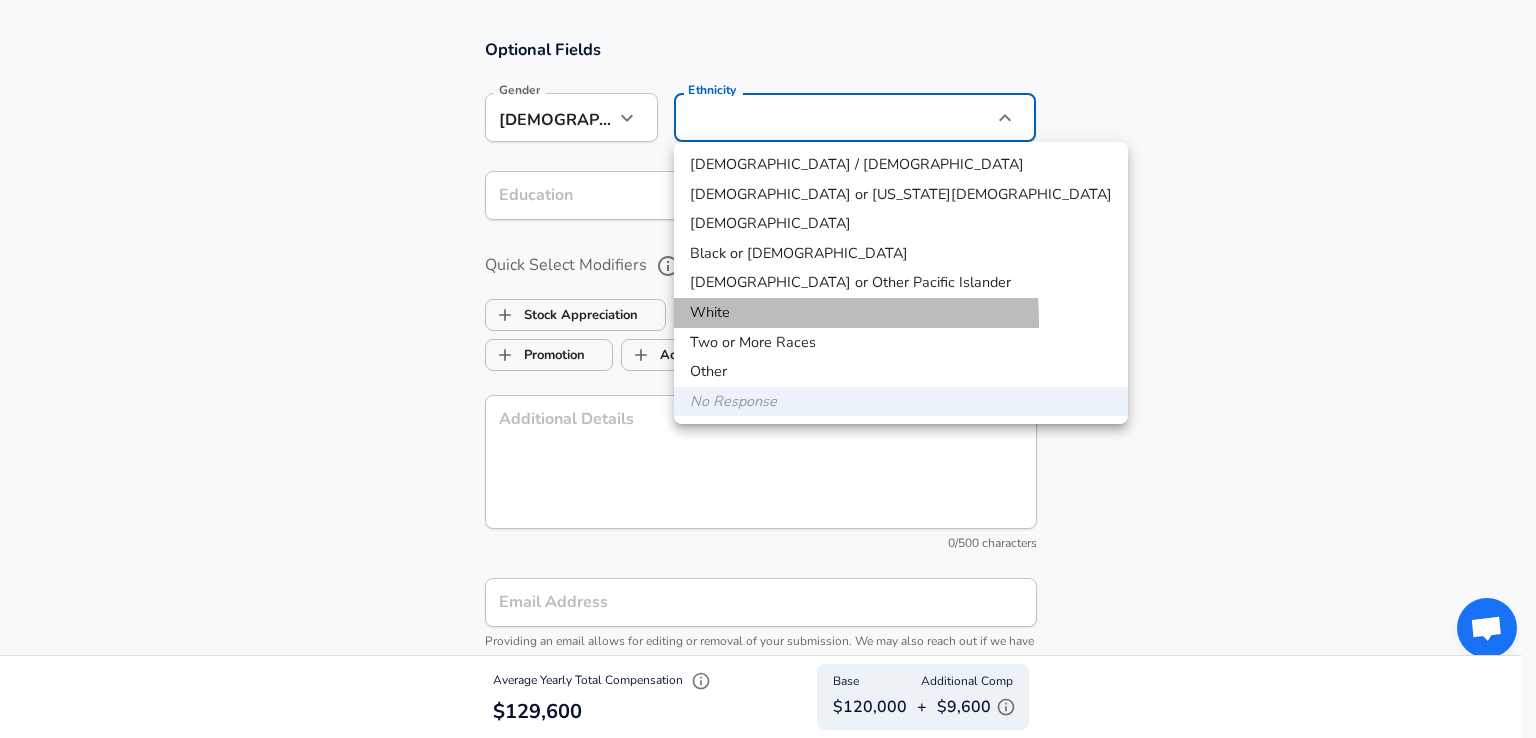 click on "White" at bounding box center [901, 313] 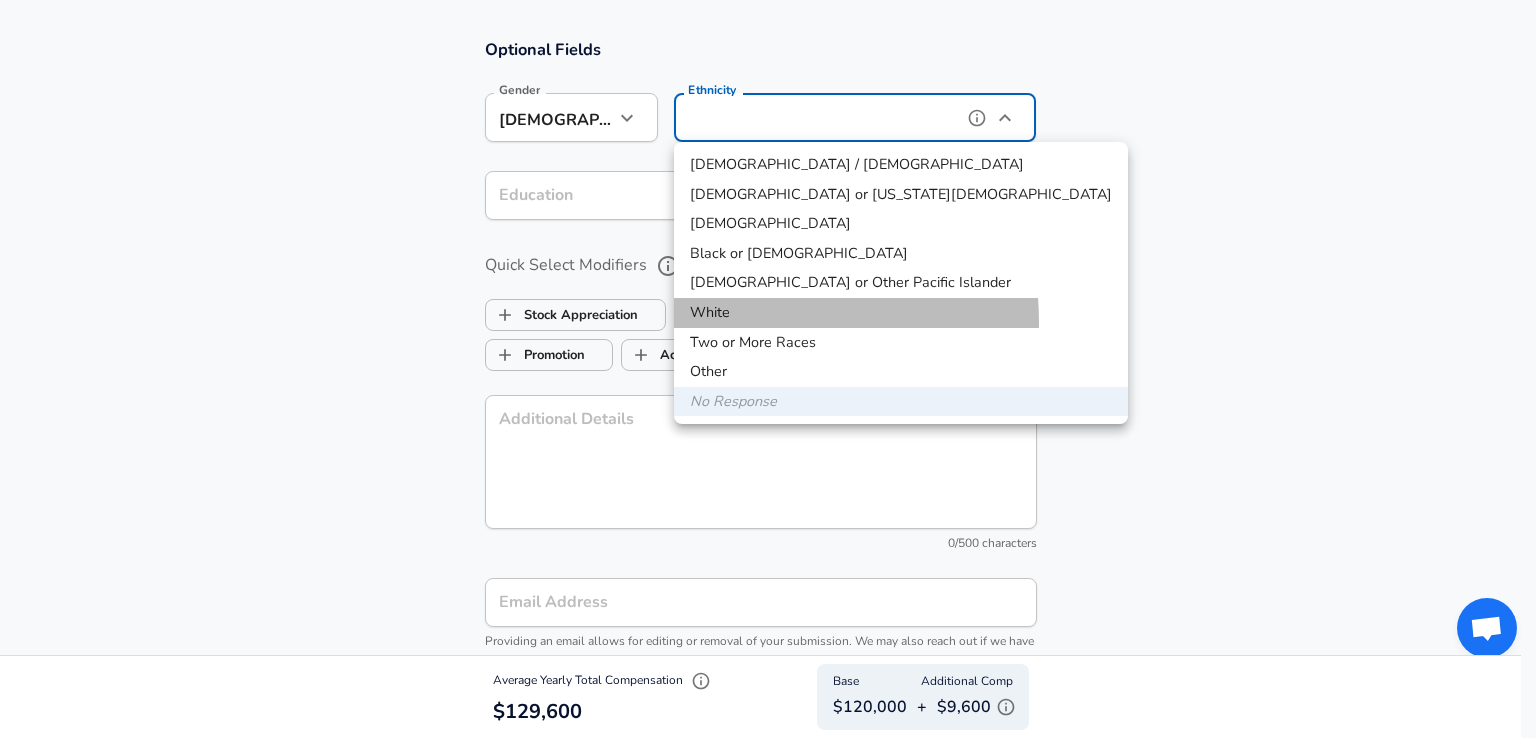type on "White" 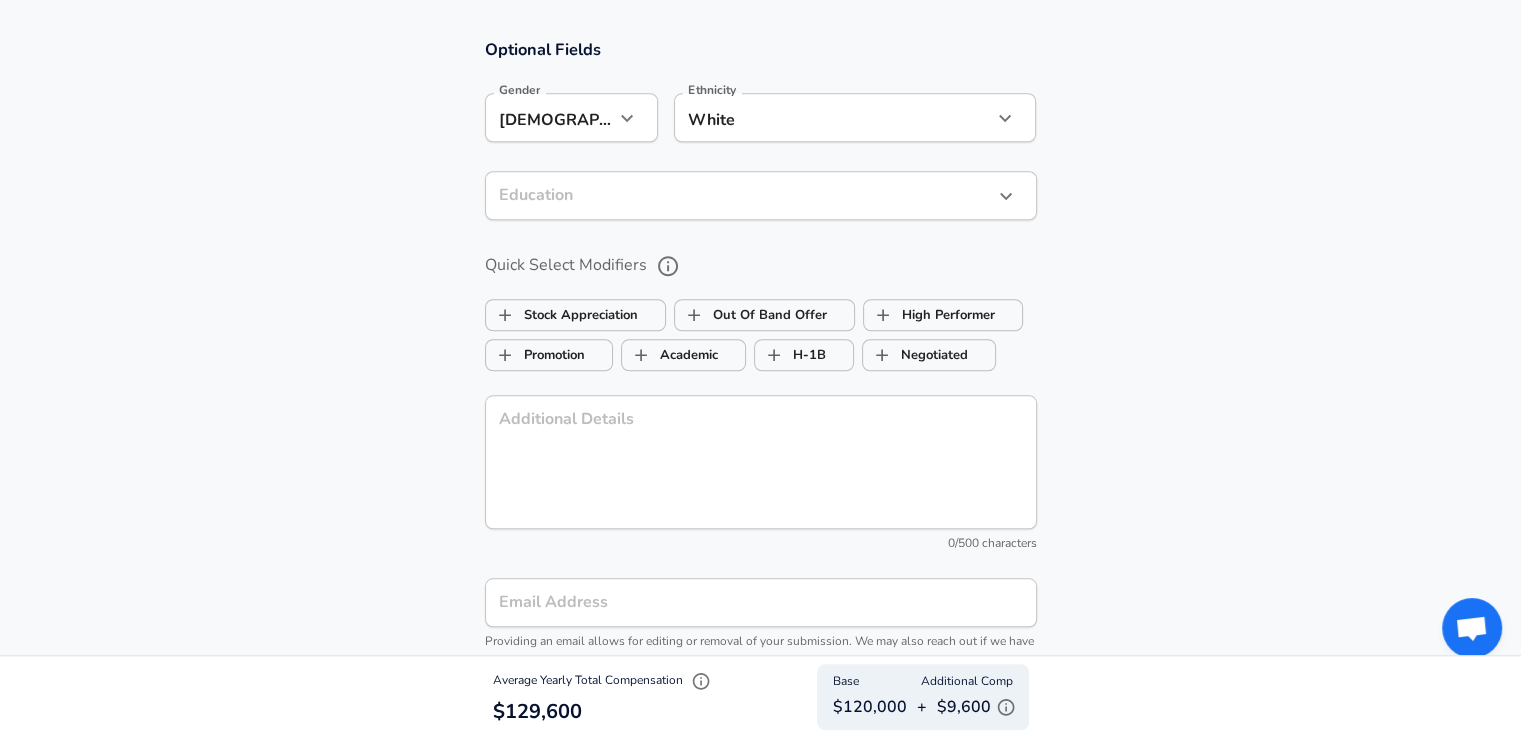 click on "Restart Add Your Salary Upload your offer letter   to verify your submission Enhance Privacy and Anonymity No Automatically hides specific fields until there are enough submissions to safely display the full details.   More Details Based on your submission and the data points that we have already collected, we will automatically hide and anonymize specific fields if there aren't enough data points to remain sufficiently anonymous. Company & Title Information   Enter the company you received your offer from Company Cummins Company   Select the title that closest resembles your official title. This should be similar to the title that was present on your offer letter. Title CAE Engineer Title   Select a job family that best fits your role. If you can't find one, select 'Other' to enter a custom job family Job Family Mechanical Engineer Job Family   Select a Specialization that best fits your role. If you can't find one, select 'Other' to enter a custom specialization Select Specialization CAE / Simulation   Yes" at bounding box center [760, -1431] 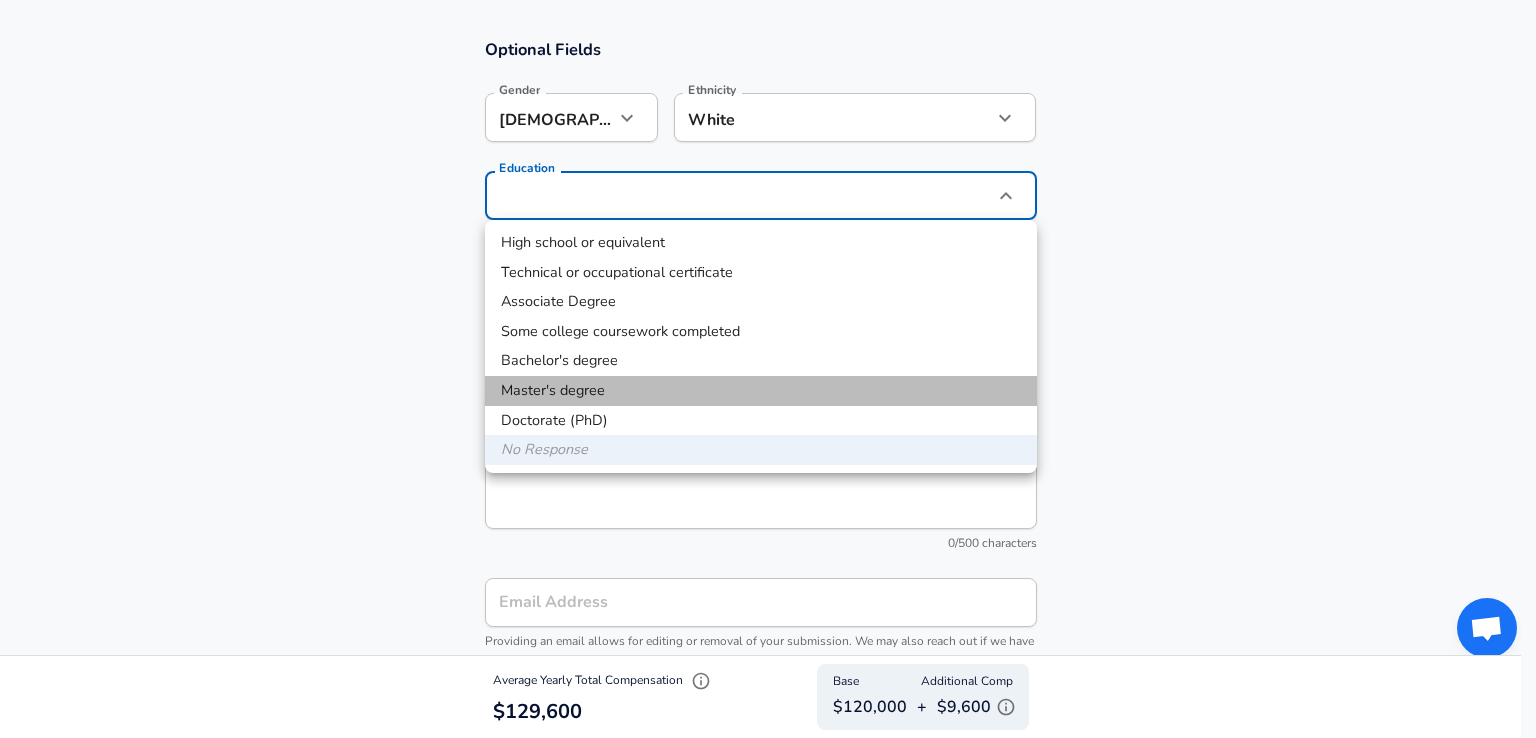 click on "Master's degree" at bounding box center [761, 391] 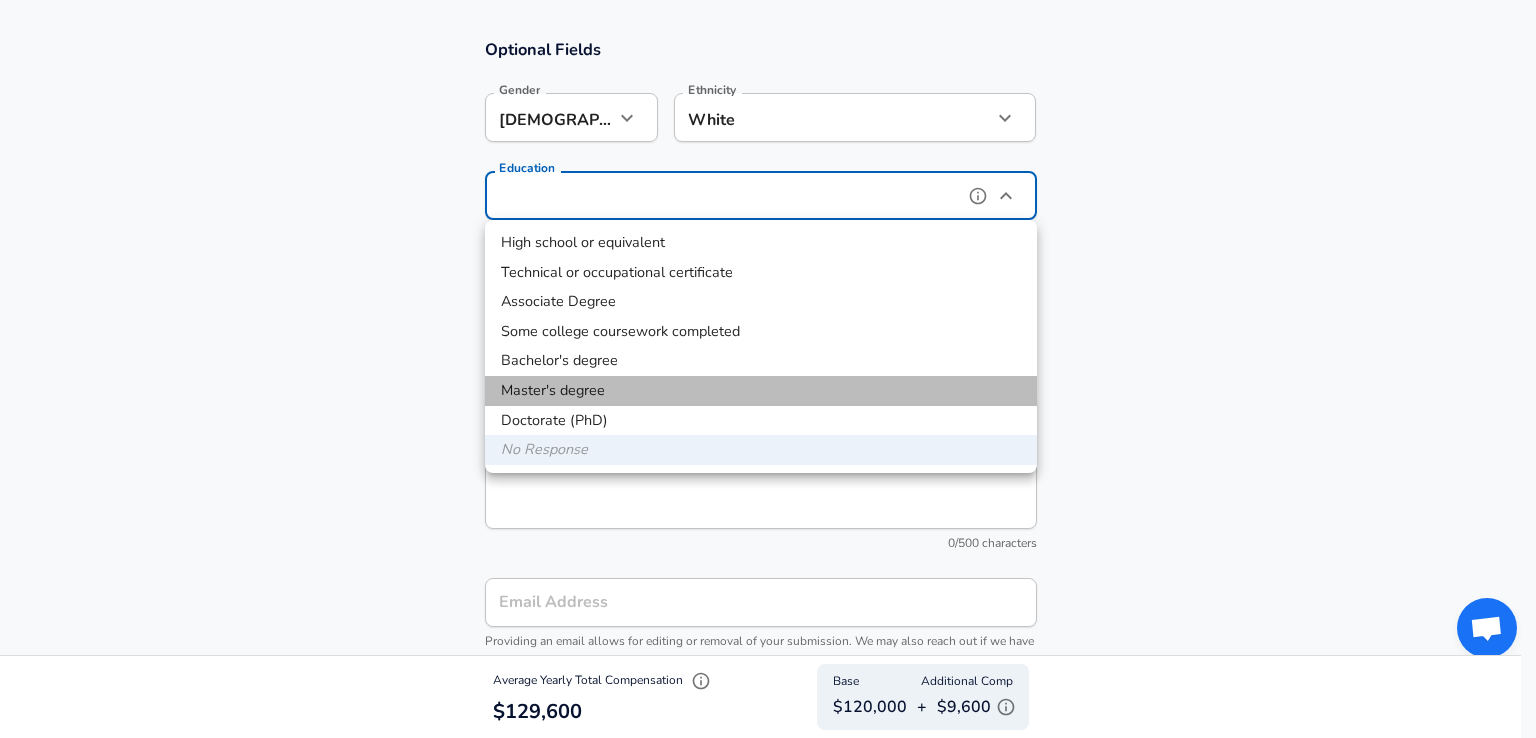 type on "Masters degree" 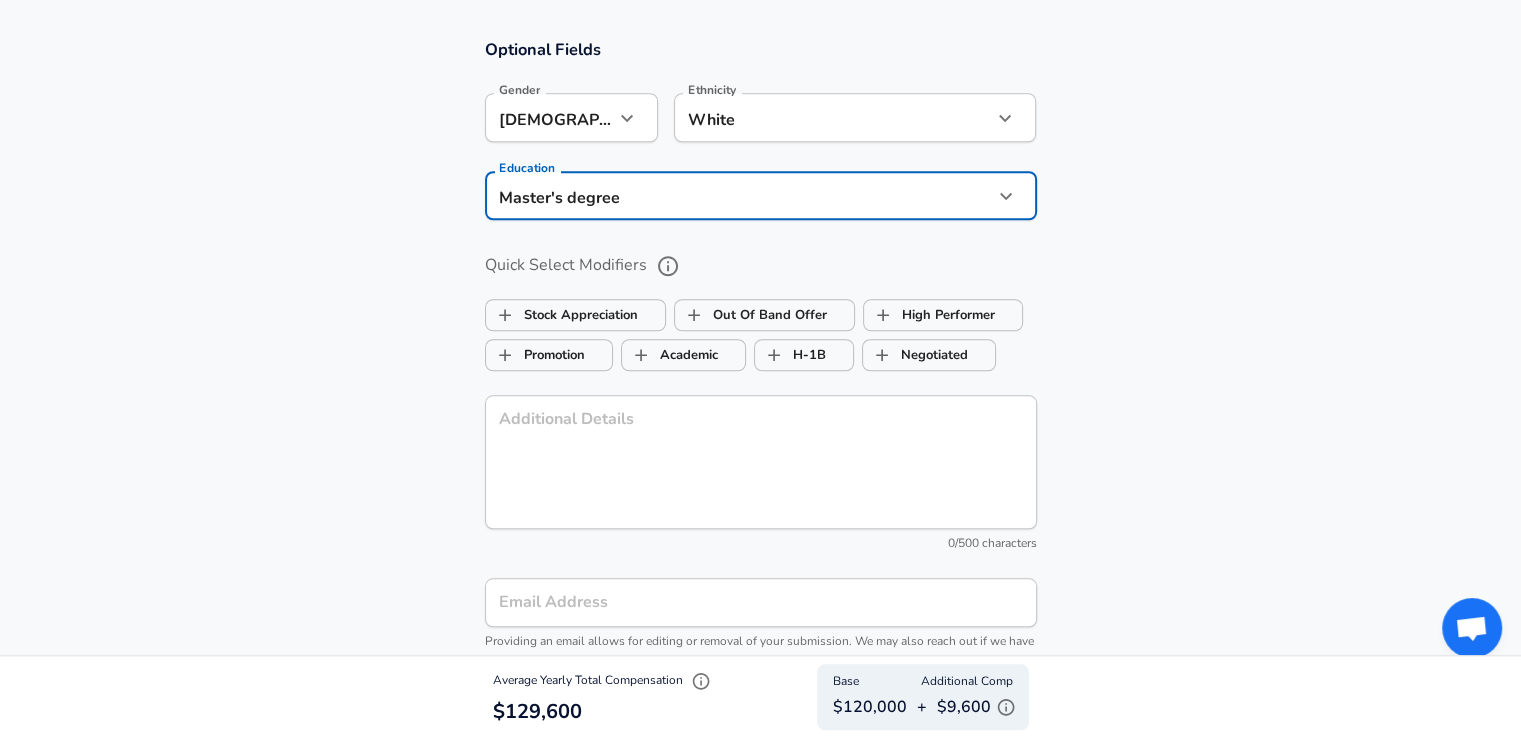 click on "Optional Fields Gender [DEMOGRAPHIC_DATA] [DEMOGRAPHIC_DATA] Gender Ethnicity White White Ethnicity Education Master's degree Masters degree Education Quick Select Modifiers   Stock Appreciation Out Of Band Offer High Performer Promotion Academic H-1B Negotiated Additional Details x Additional Details 0 /500 characters Email Address Email Address   Providing an email allows for editing or removal of your submission. We may also reach out if we have any questions. Your email will not be published." at bounding box center (760, 363) 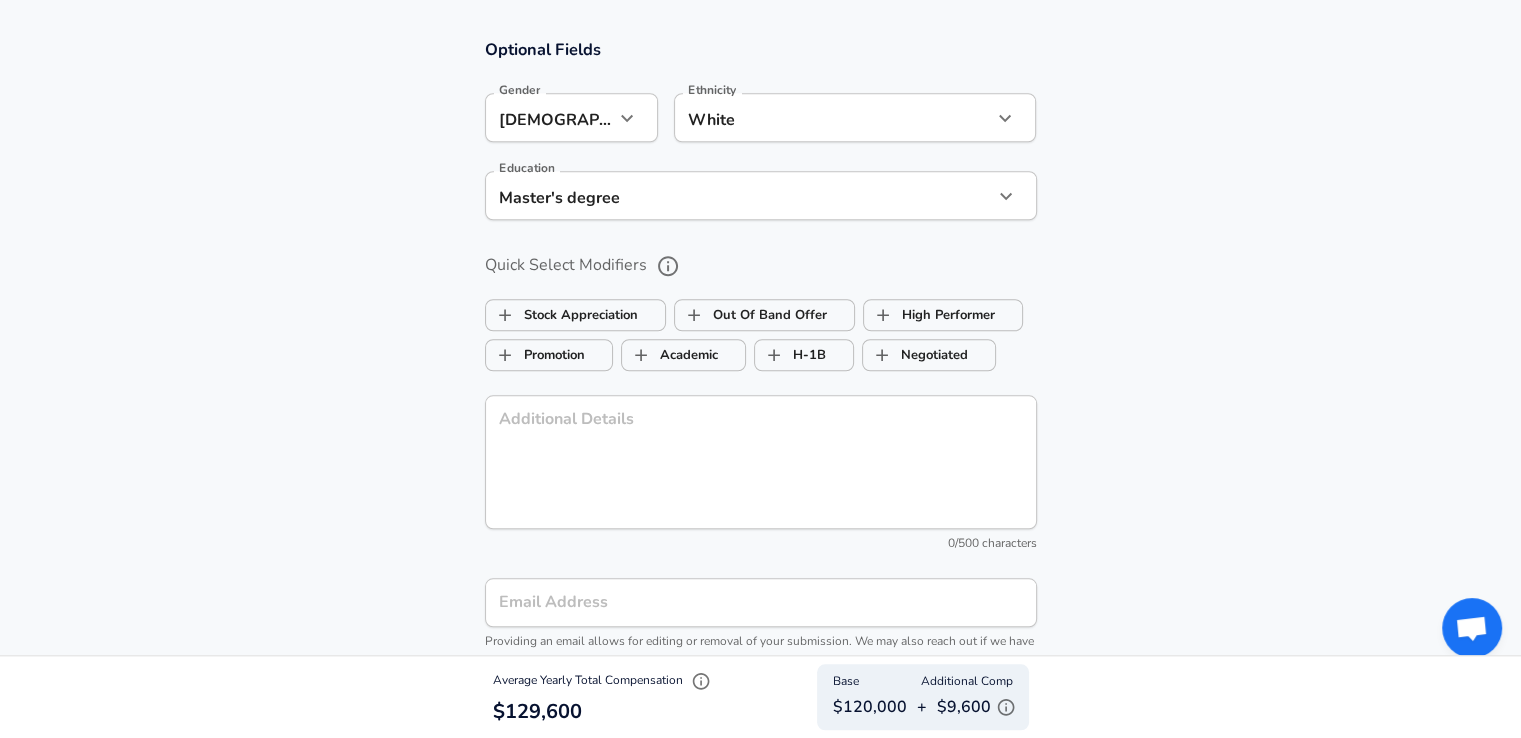 click on "Optional Fields Gender [DEMOGRAPHIC_DATA] [DEMOGRAPHIC_DATA] Gender Ethnicity White White Ethnicity Education Master's degree Masters degree Education Quick Select Modifiers   Stock Appreciation Out Of Band Offer High Performer Promotion Academic H-1B Negotiated Additional Details x Additional Details 0 /500 characters Email Address Email Address   Providing an email allows for editing or removal of your submission. We may also reach out if we have any questions. Your email will not be published." at bounding box center [760, 363] 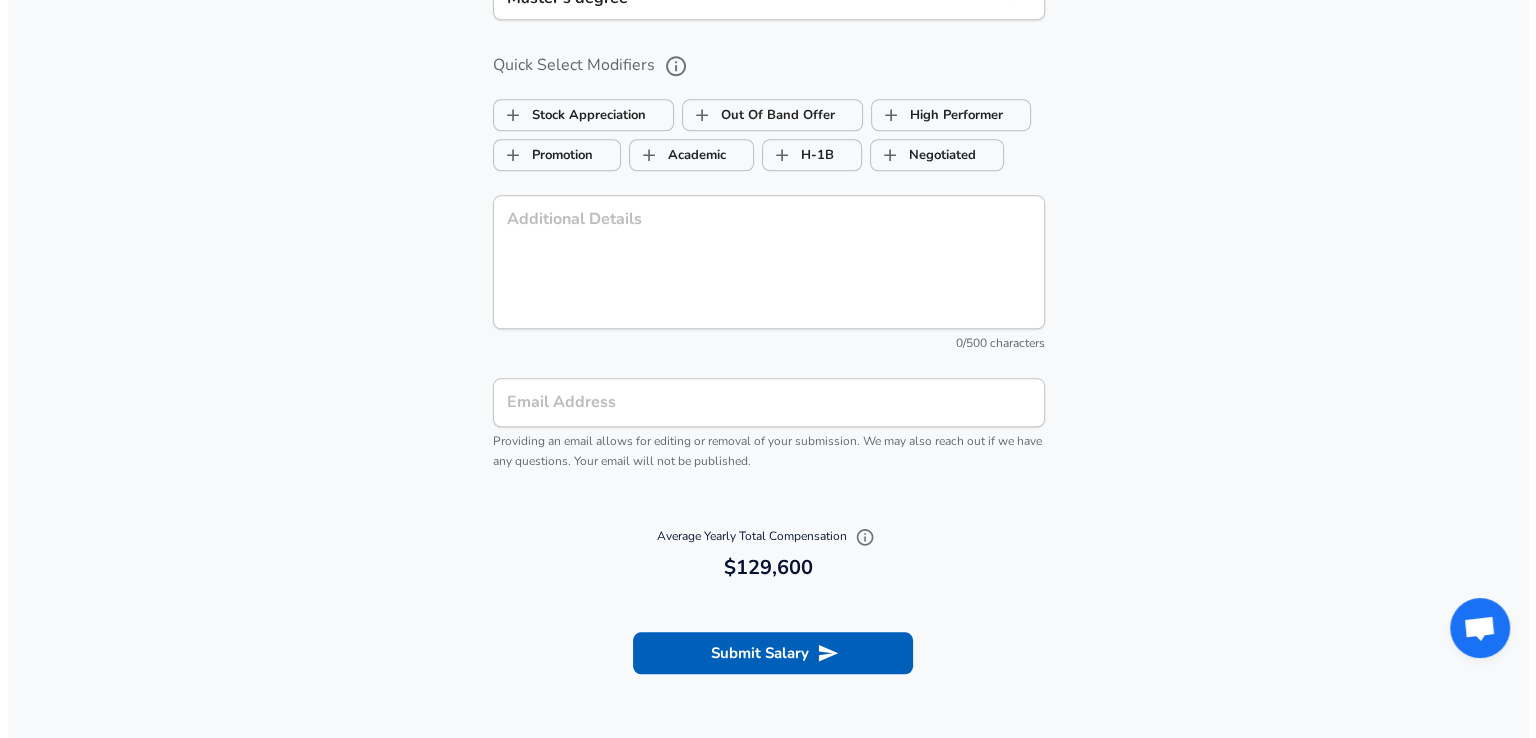 scroll, scrollTop: 2300, scrollLeft: 0, axis: vertical 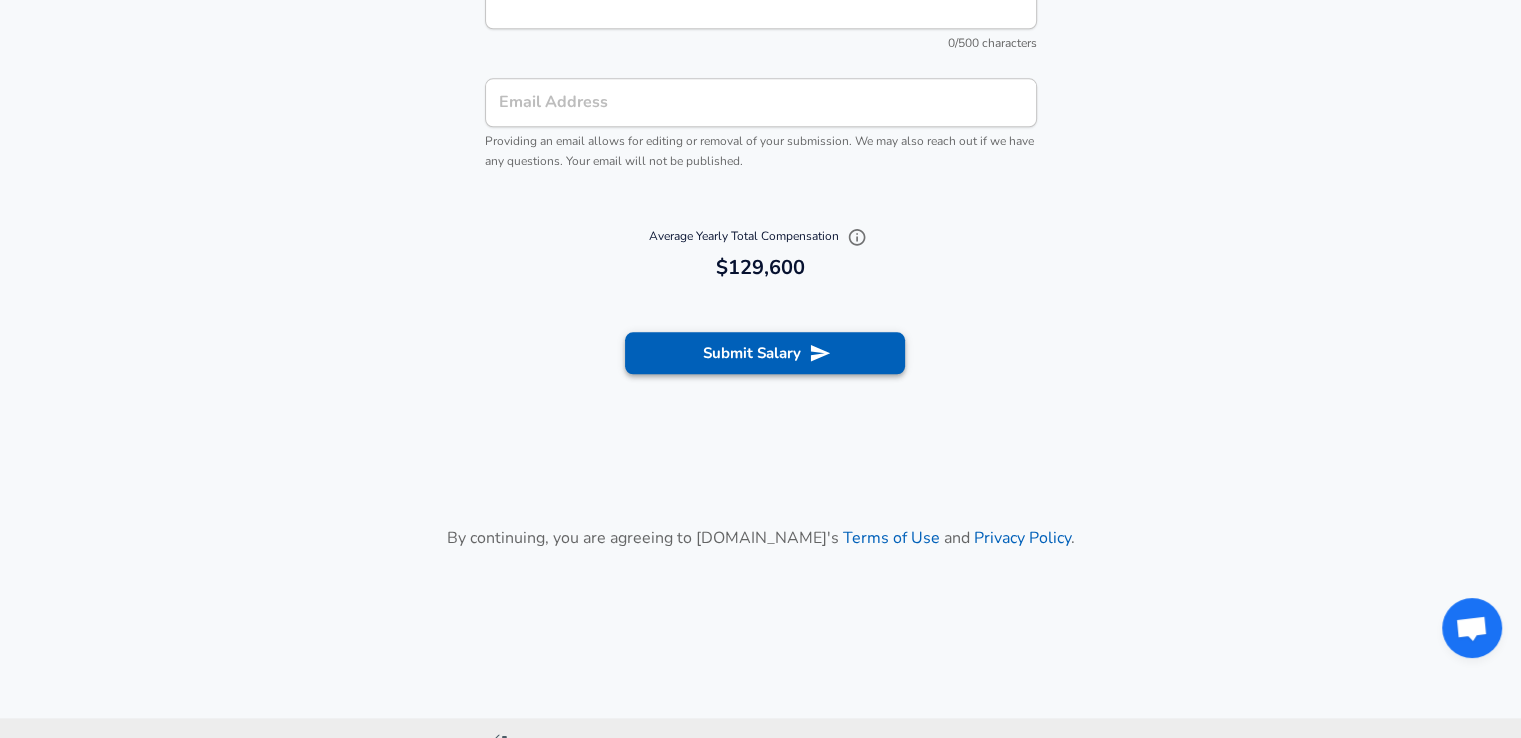click on "Submit Salary" at bounding box center [765, 353] 